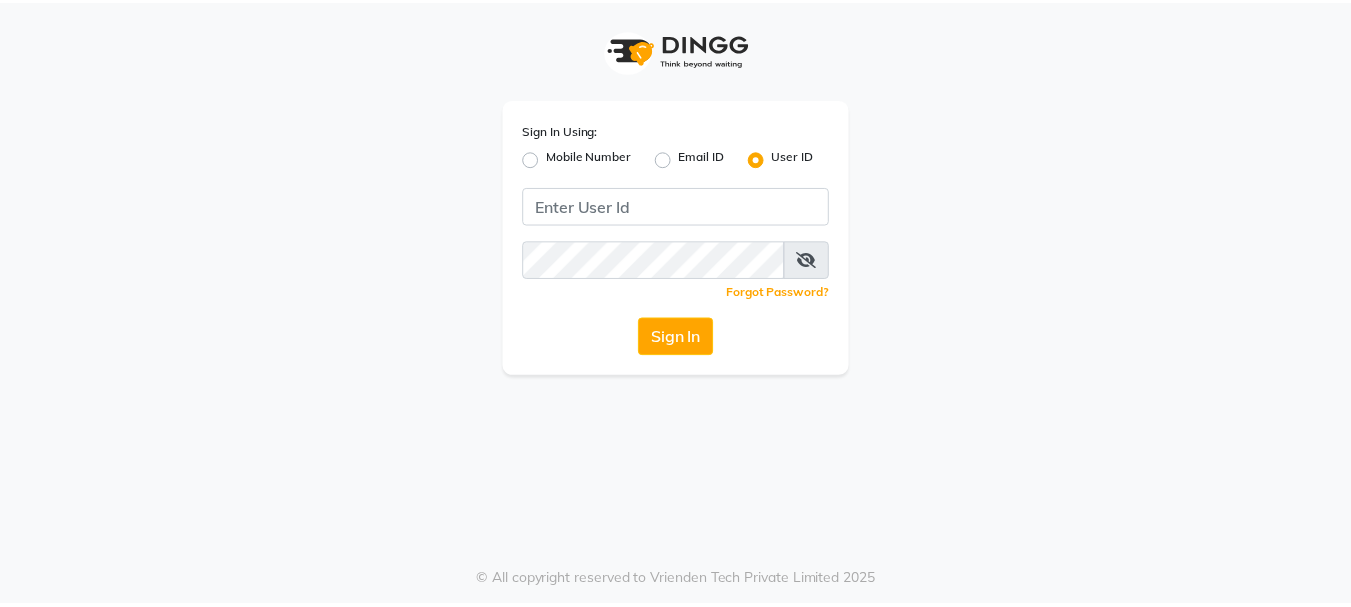 scroll, scrollTop: 0, scrollLeft: 0, axis: both 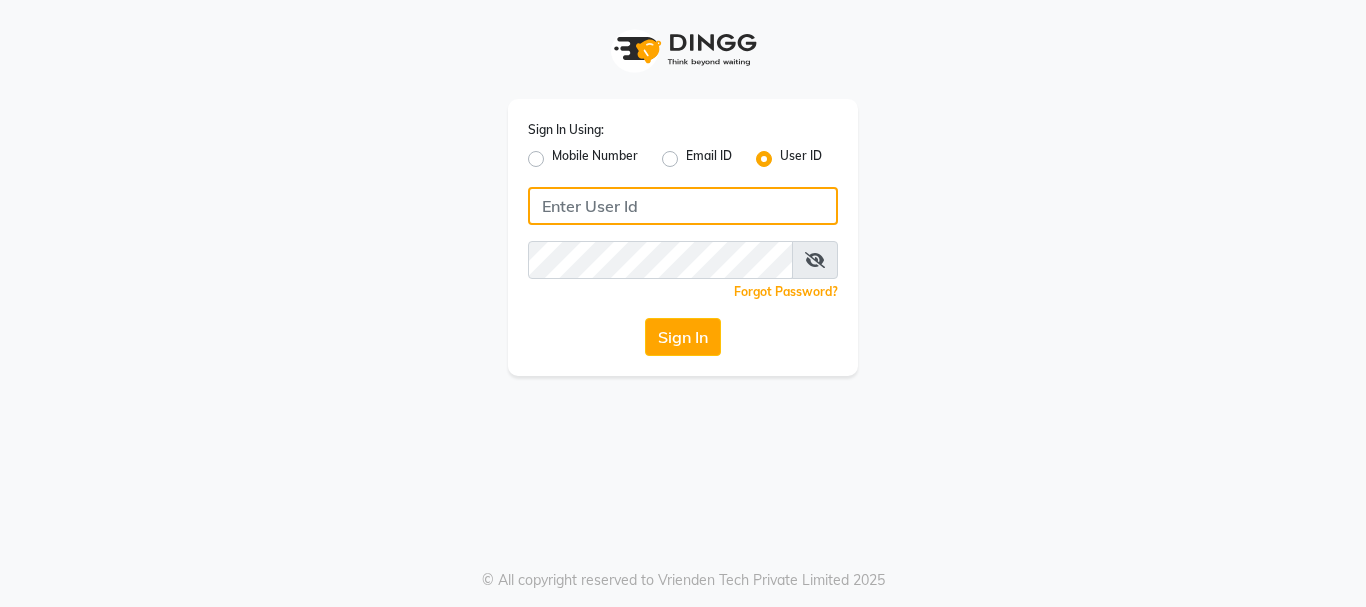 type on "9949972973" 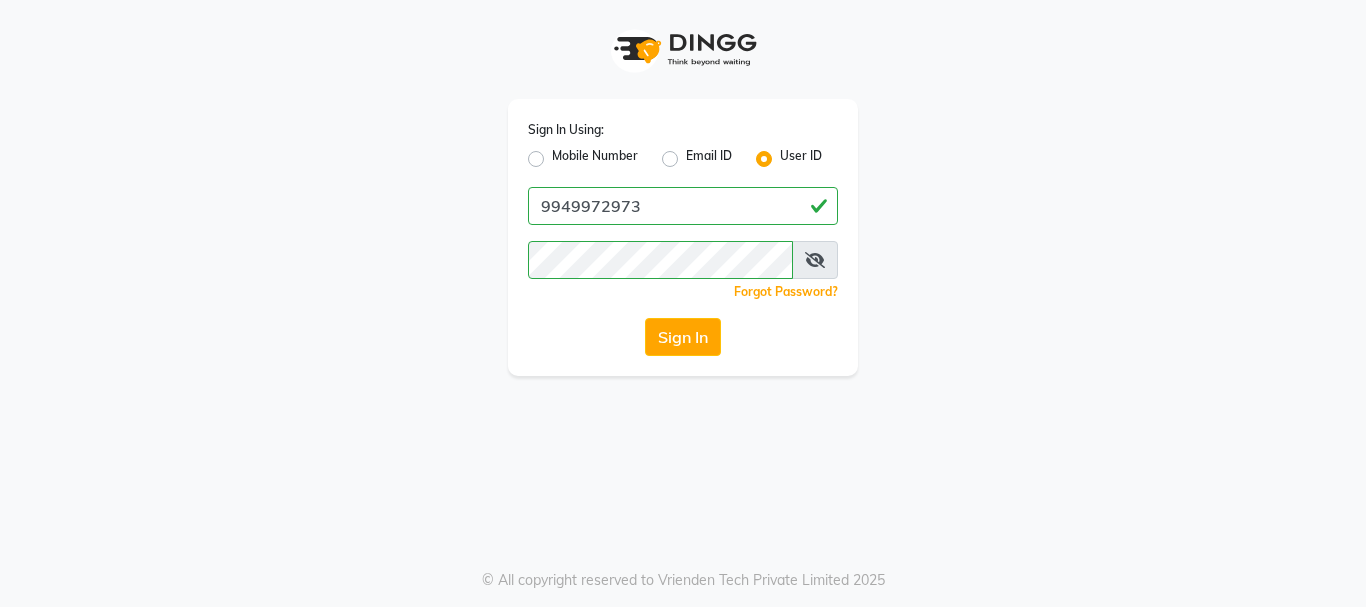 click on "Mobile Number" 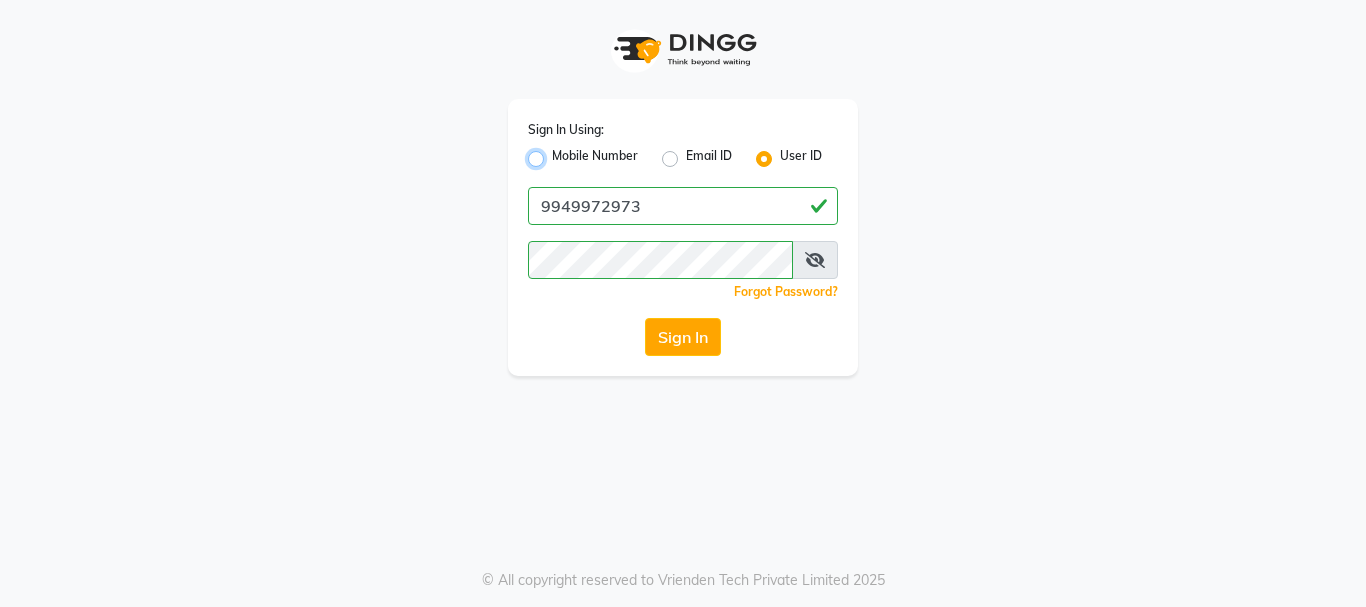 click on "Mobile Number" at bounding box center (558, 153) 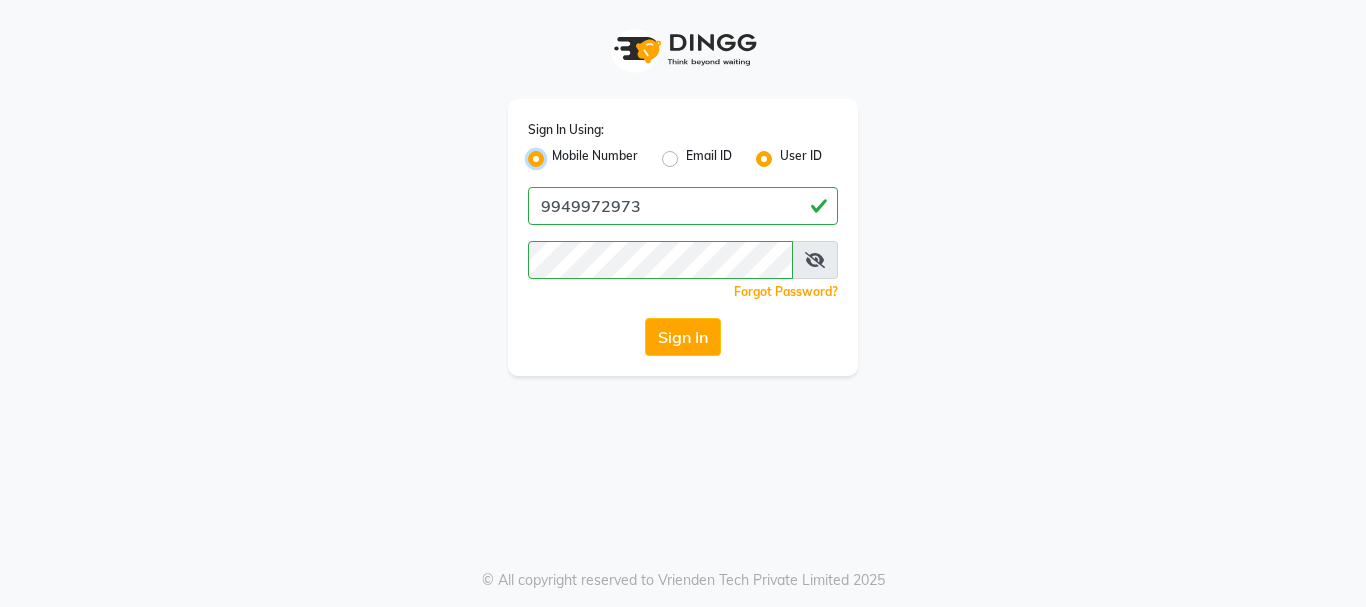radio on "false" 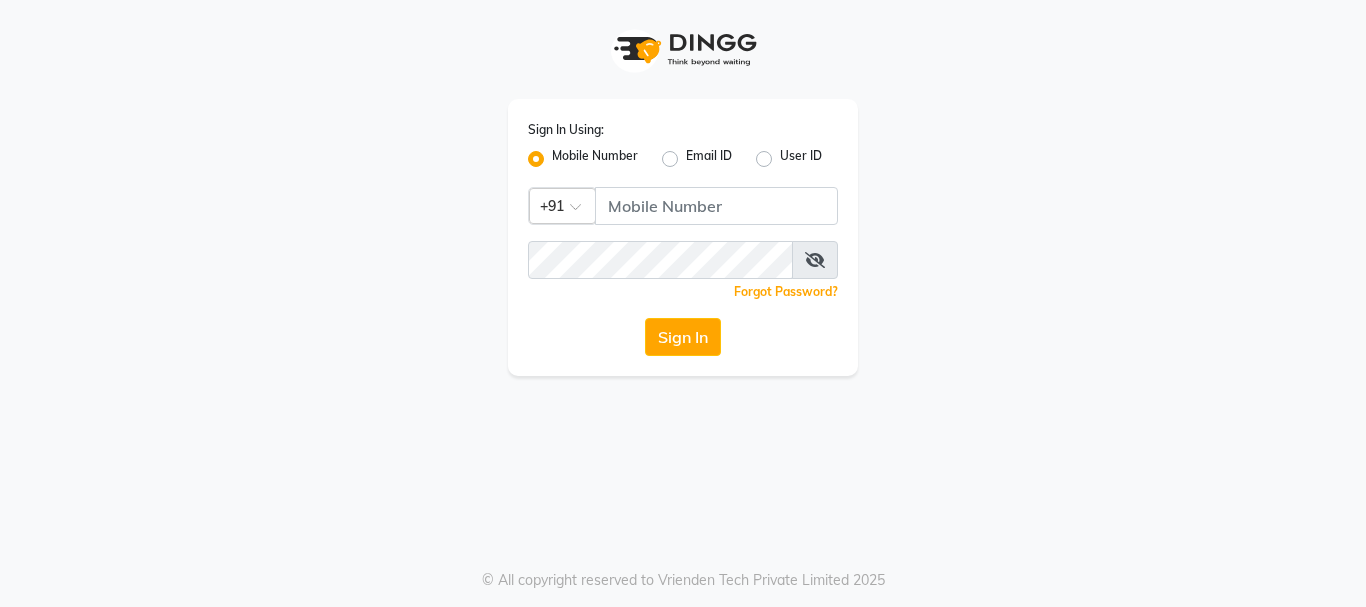 click on "Mobile Number" 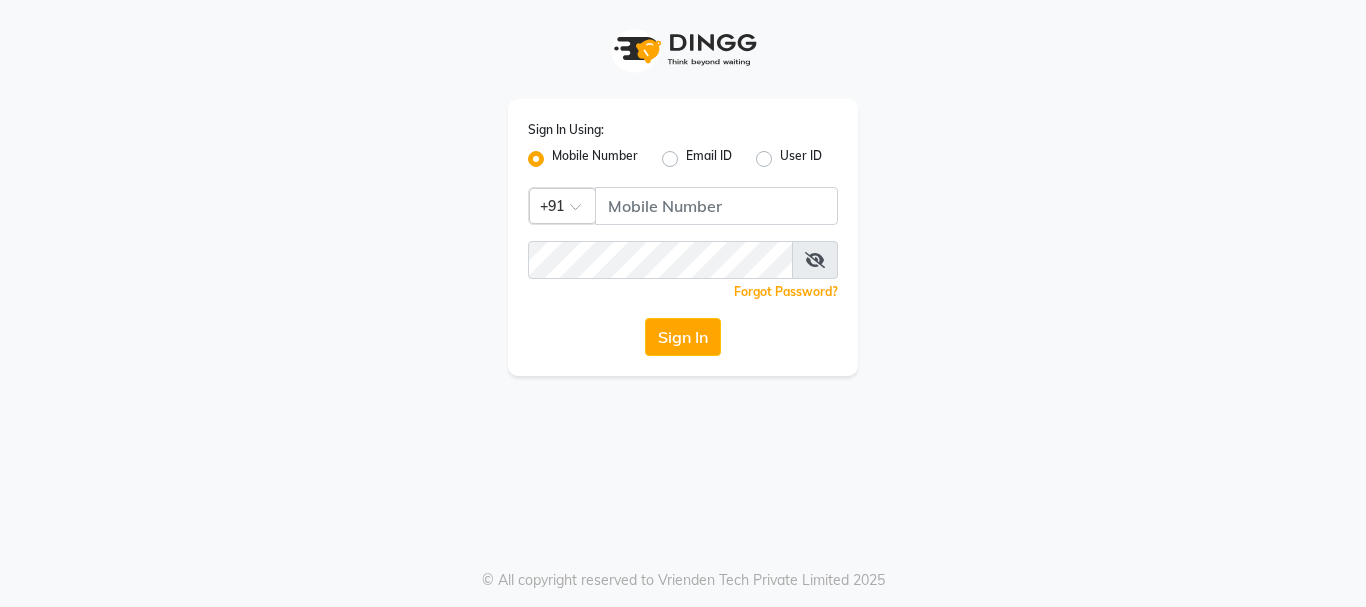 drag, startPoint x: 640, startPoint y: 208, endPoint x: 546, endPoint y: 316, distance: 143.1782 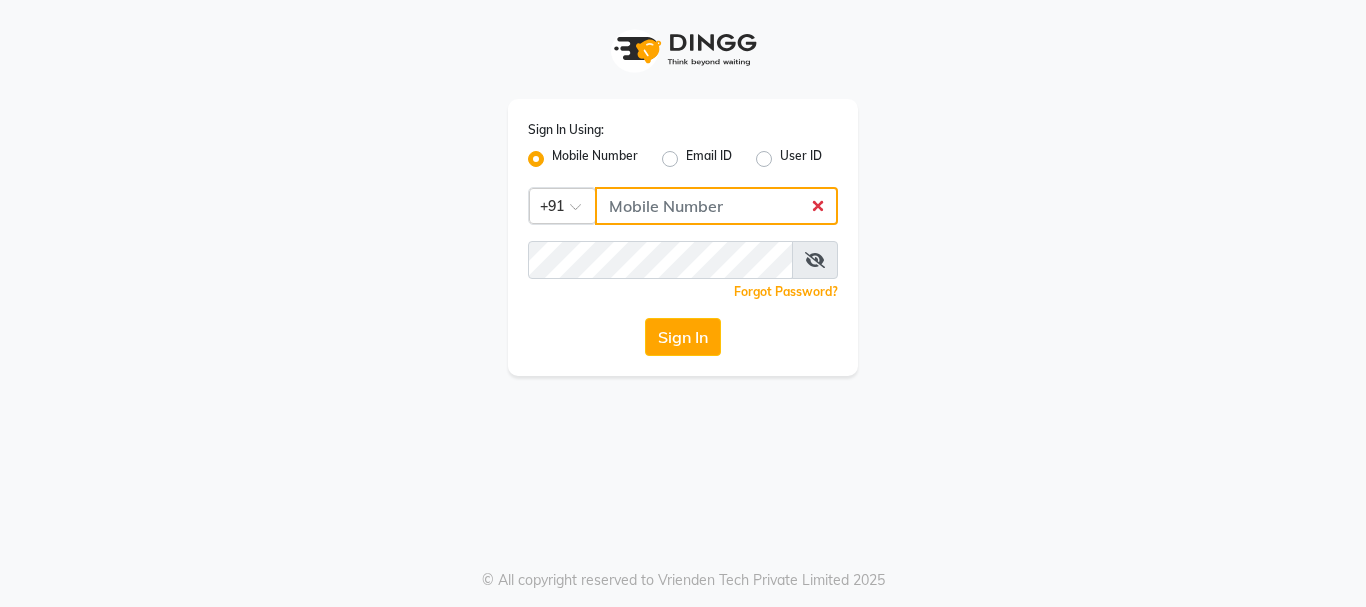 click 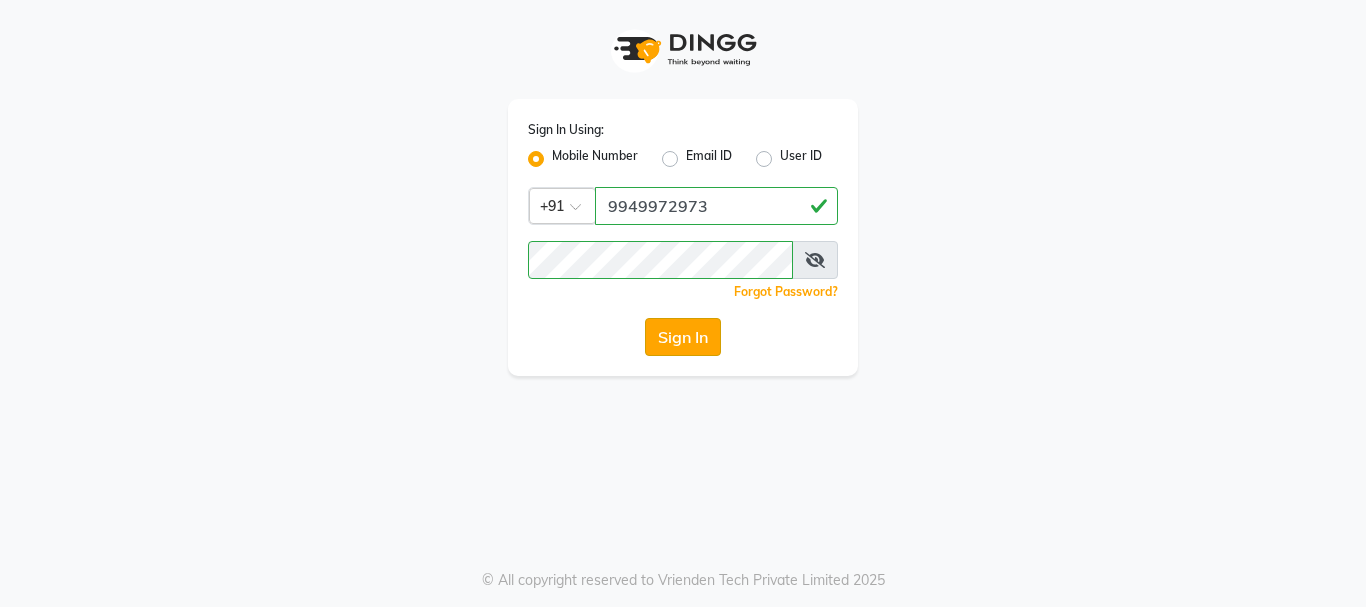 click on "Sign In" 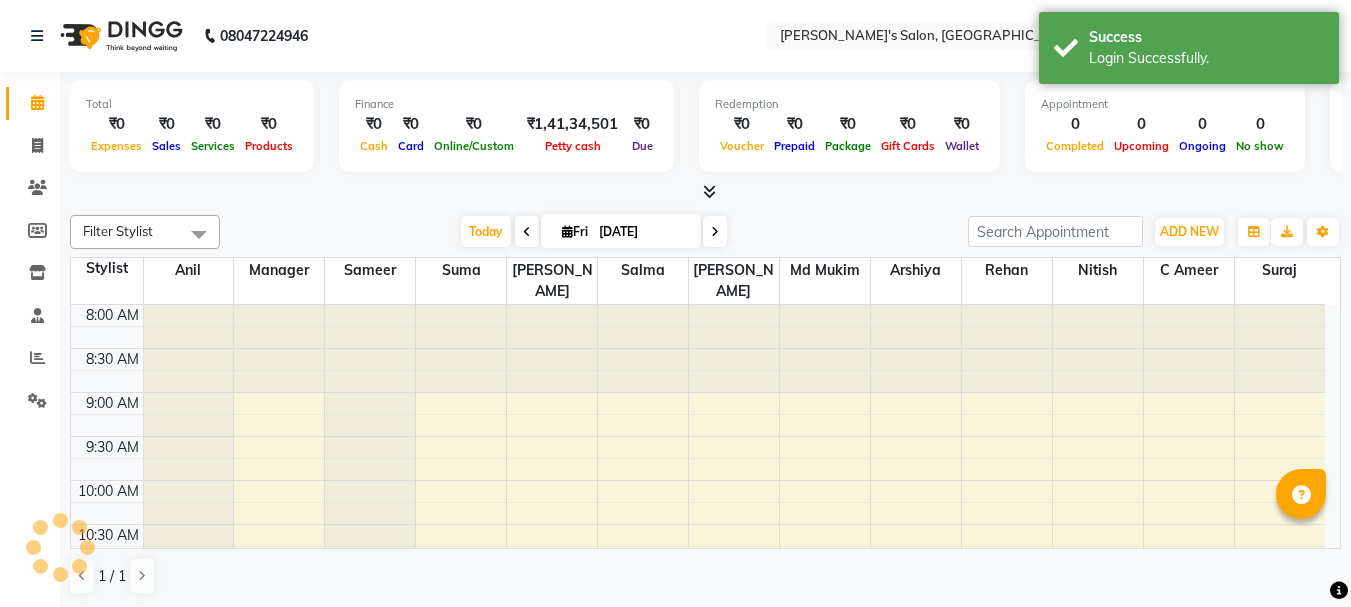 scroll, scrollTop: 0, scrollLeft: 0, axis: both 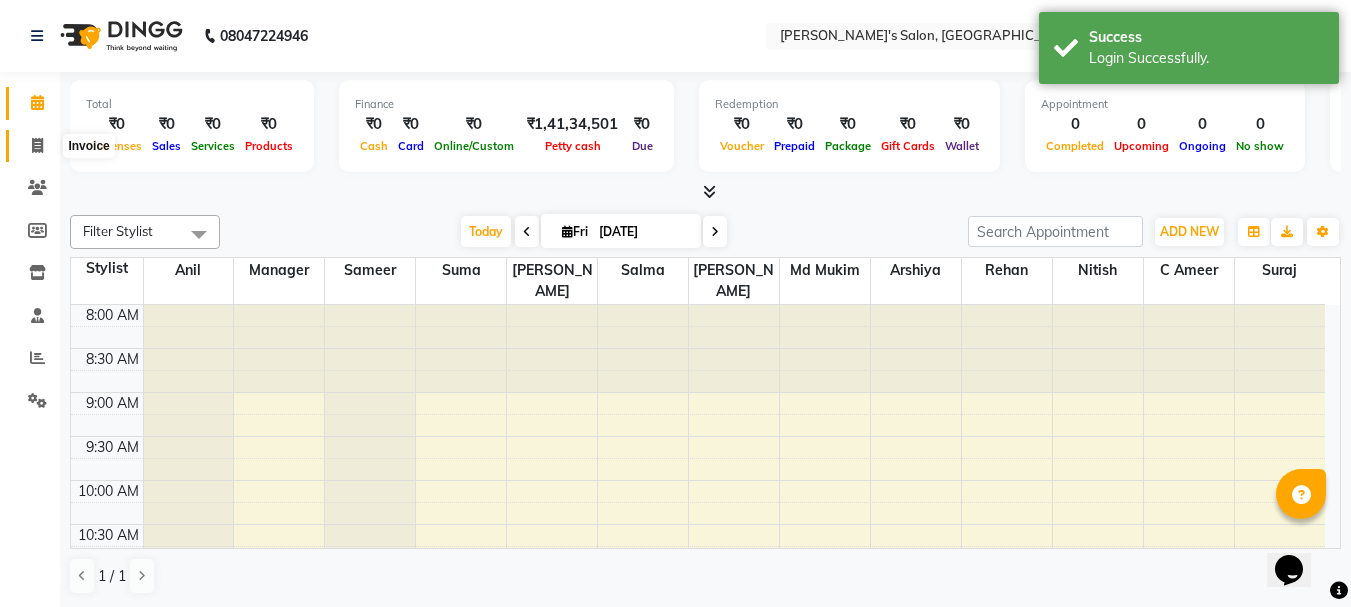 click 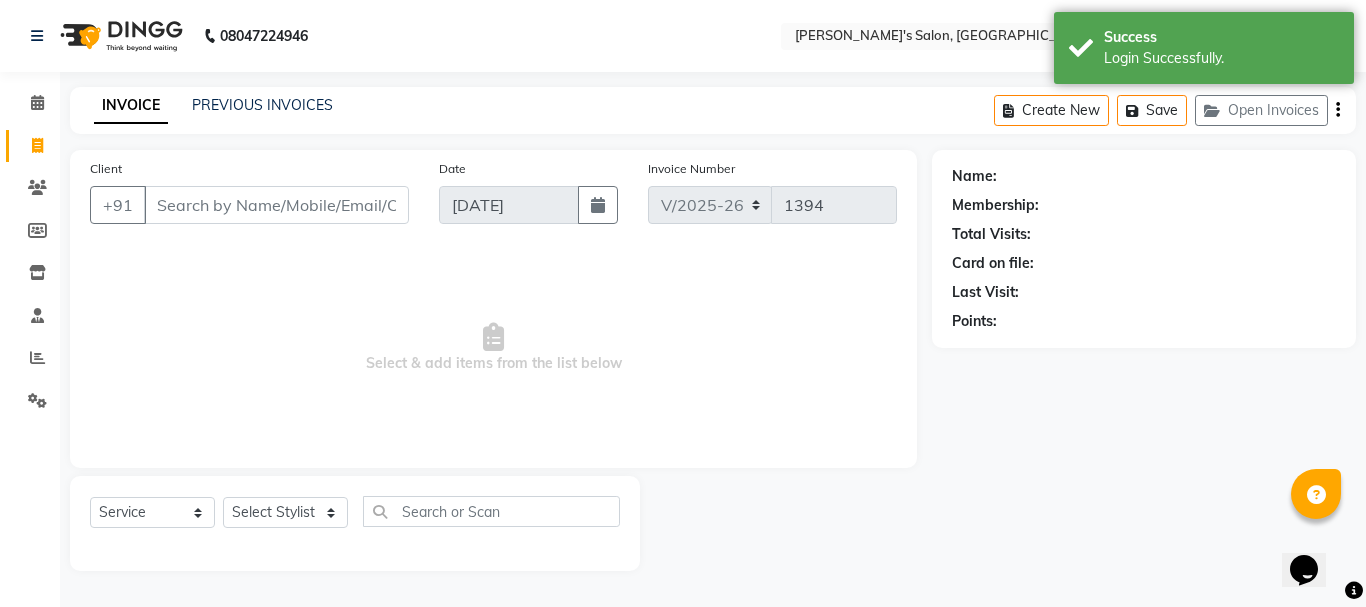 click 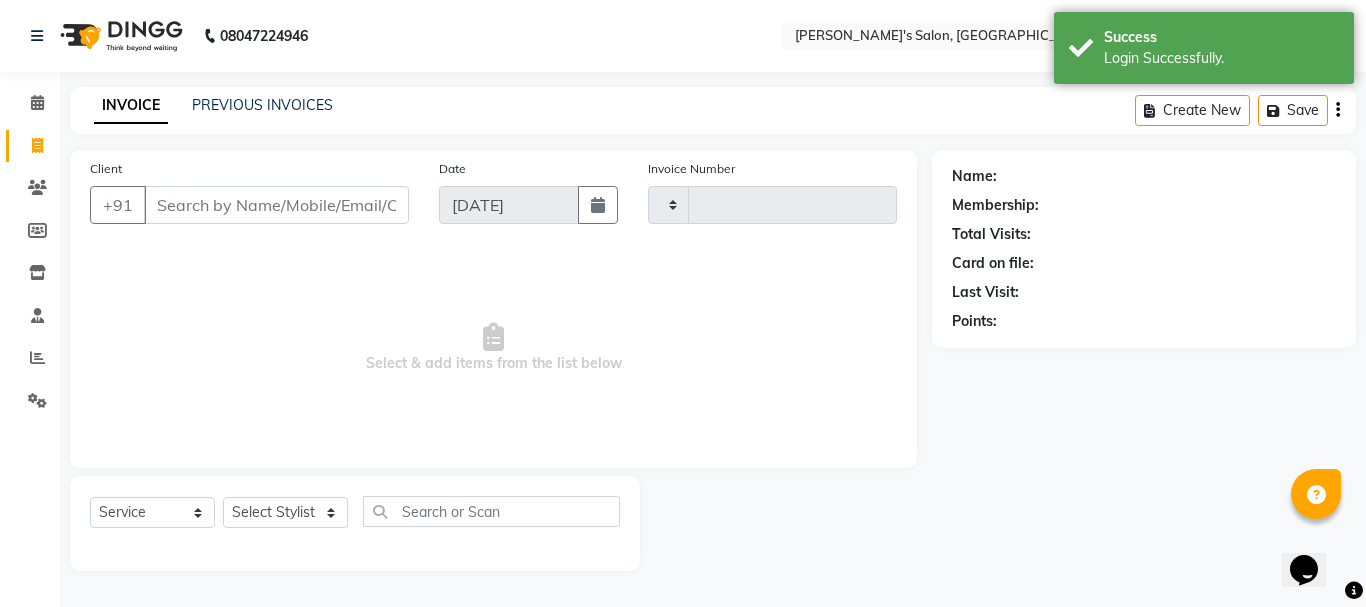 type on "1394" 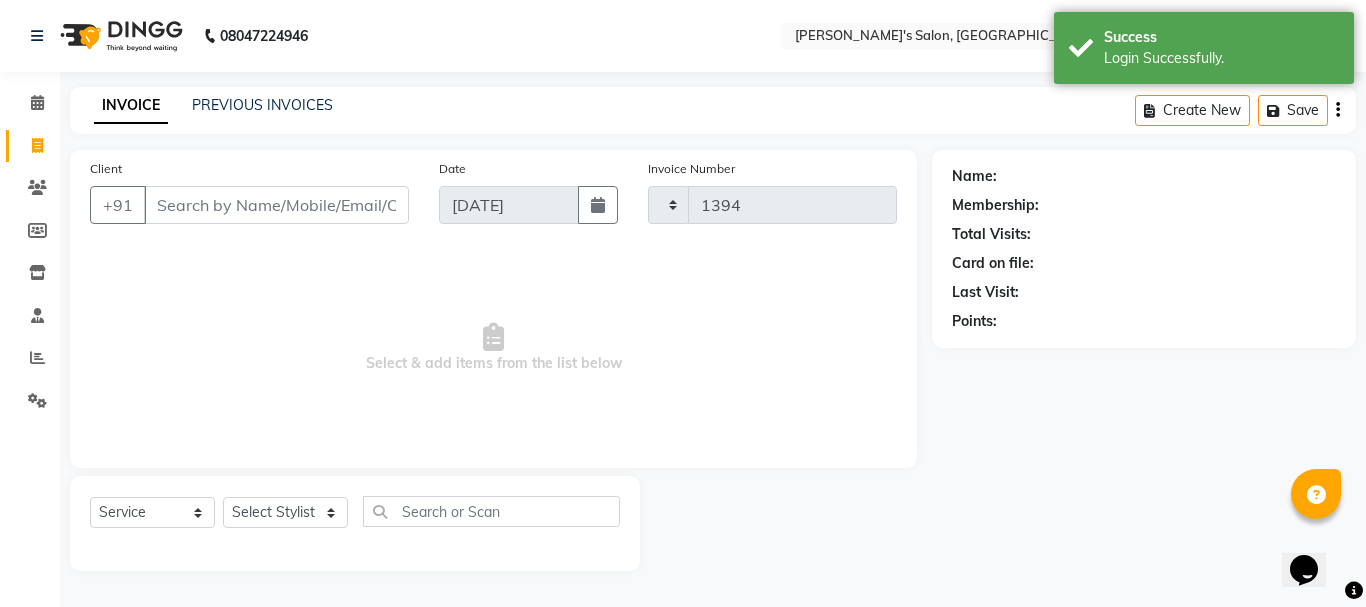select on "3810" 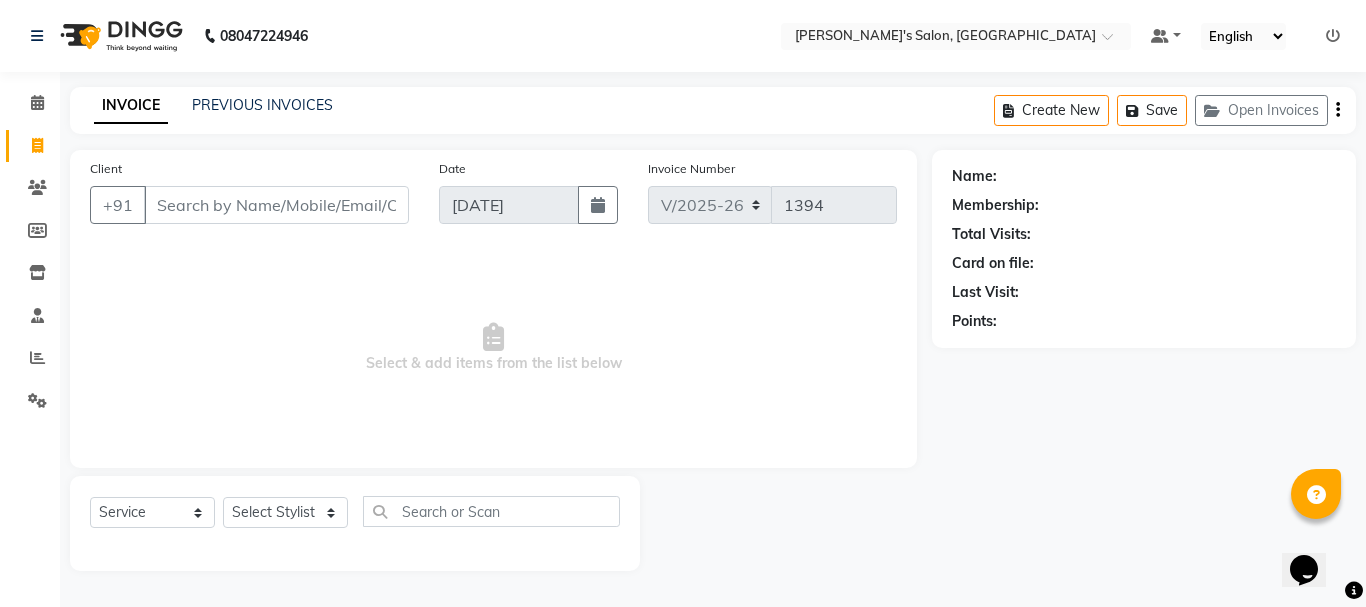 click on "Client" at bounding box center (276, 205) 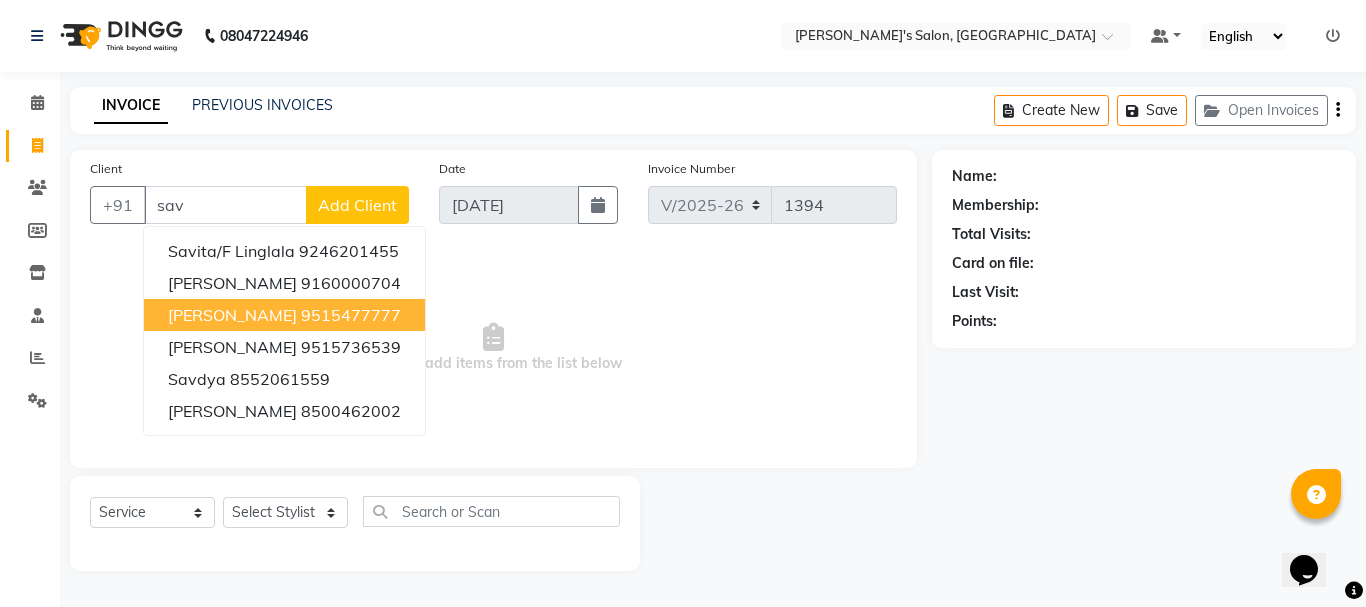 click on "9515477777" at bounding box center [351, 315] 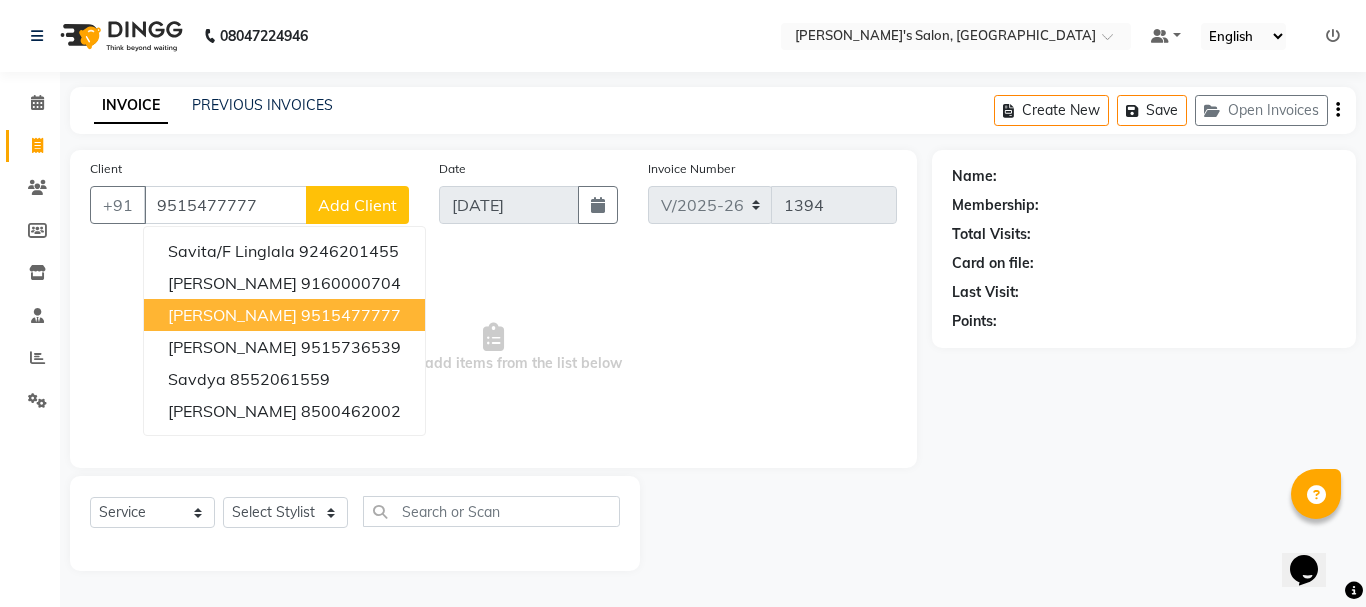 type on "9515477777" 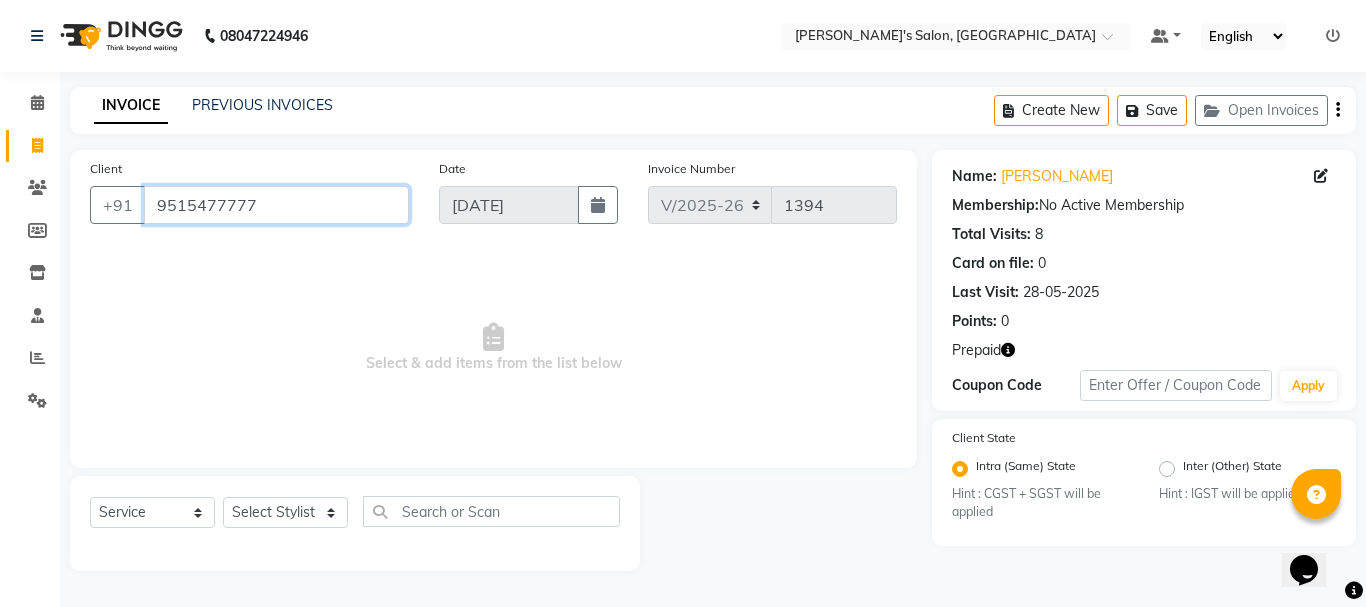 click on "9515477777" at bounding box center [276, 205] 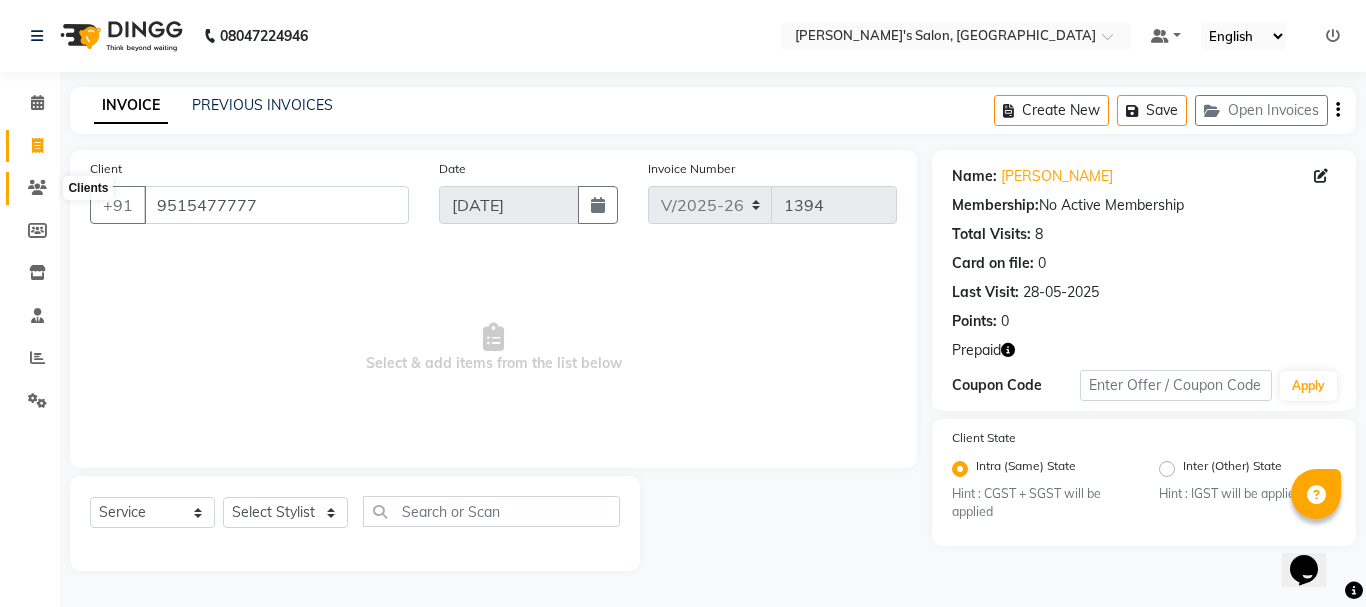 click 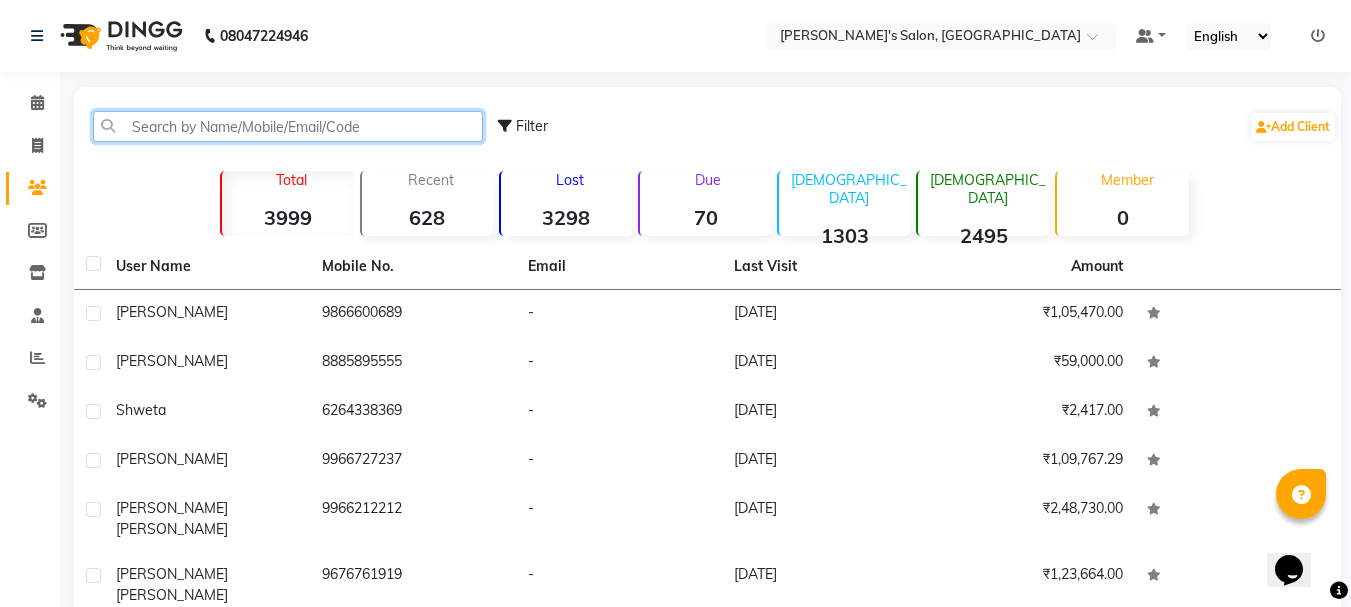 click 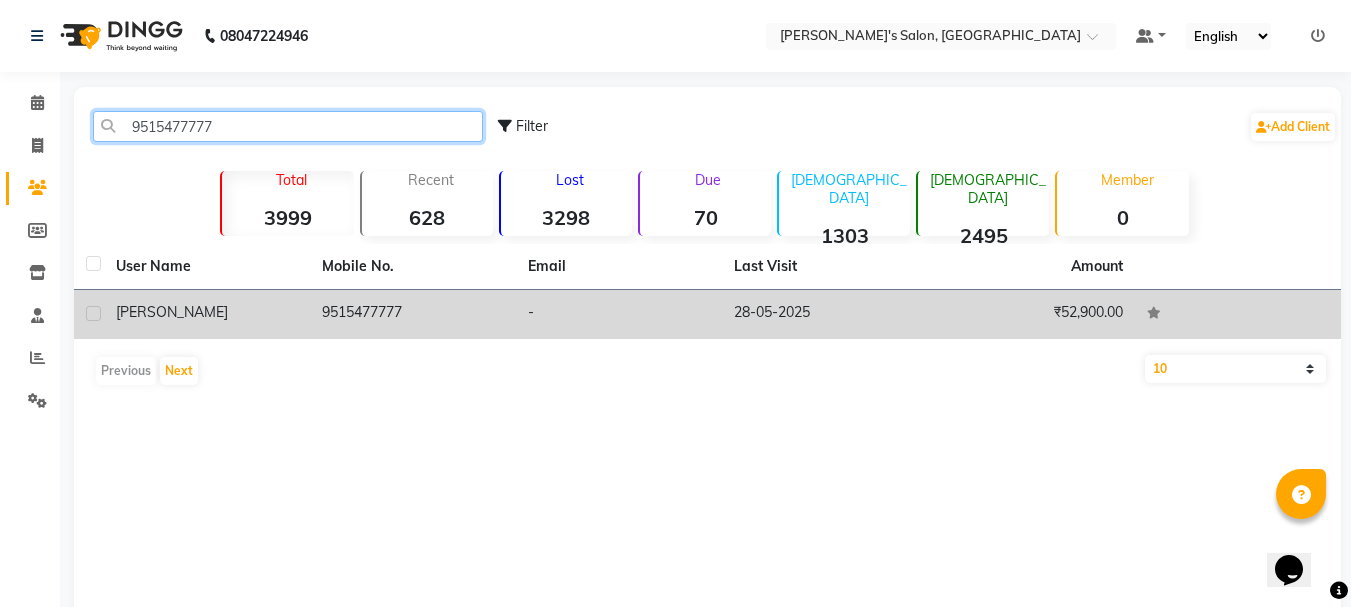 type on "9515477777" 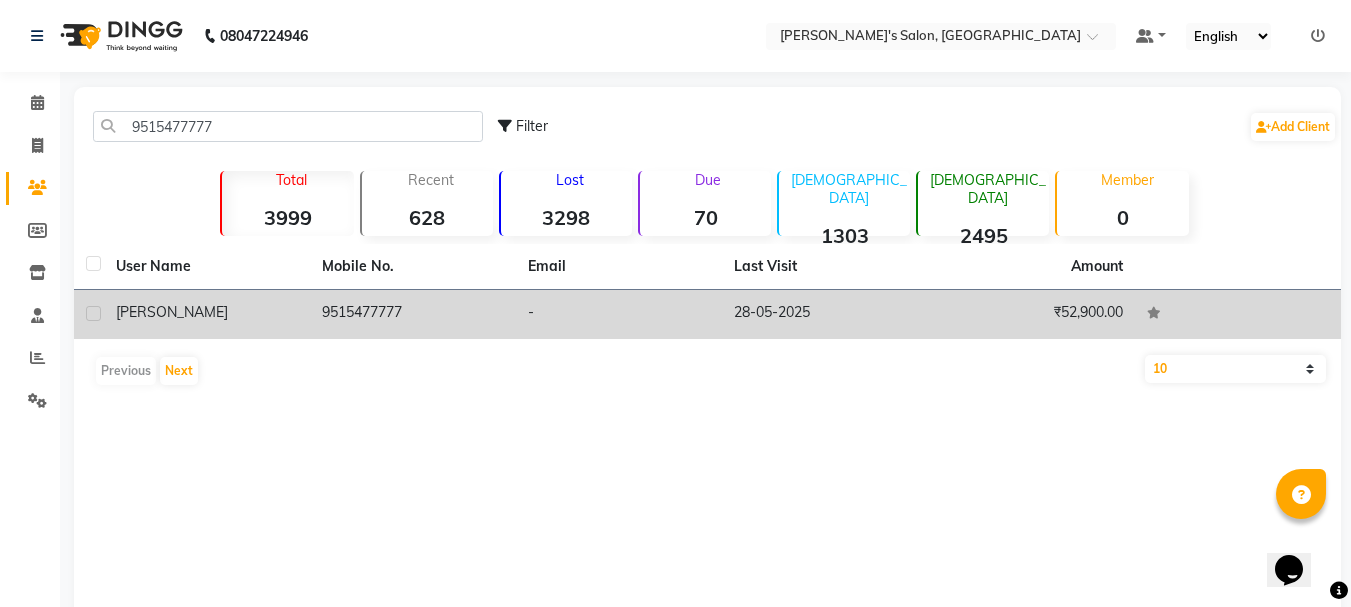 click on "savitha" 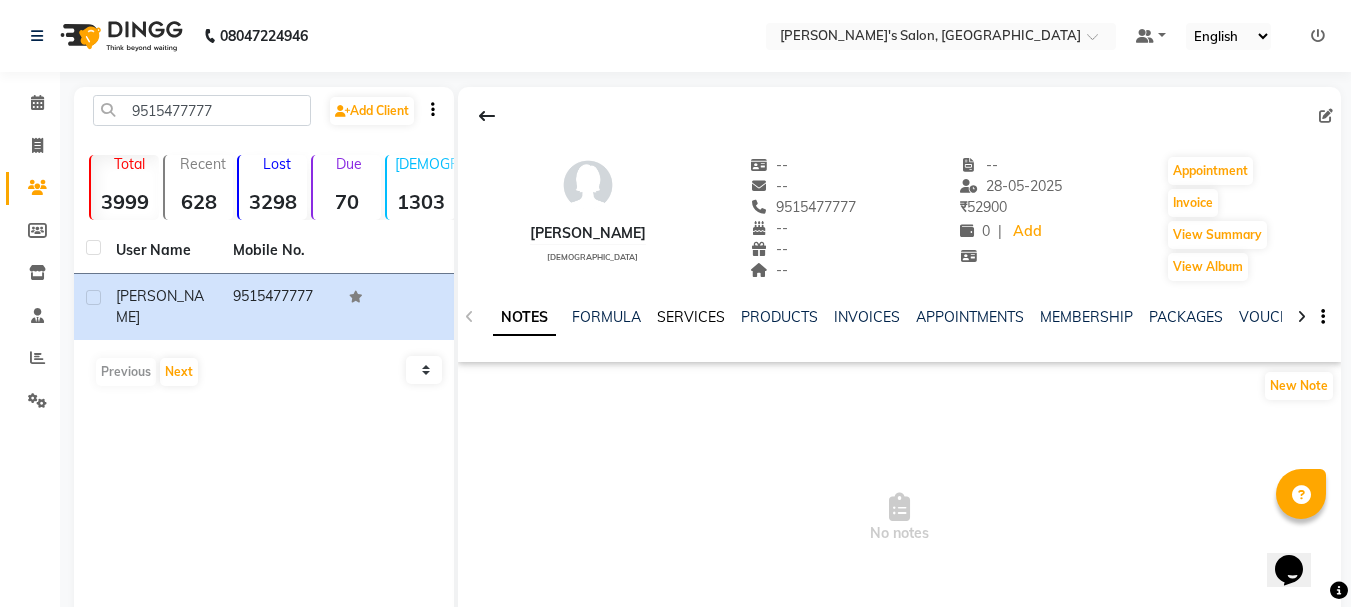 click on "SERVICES" 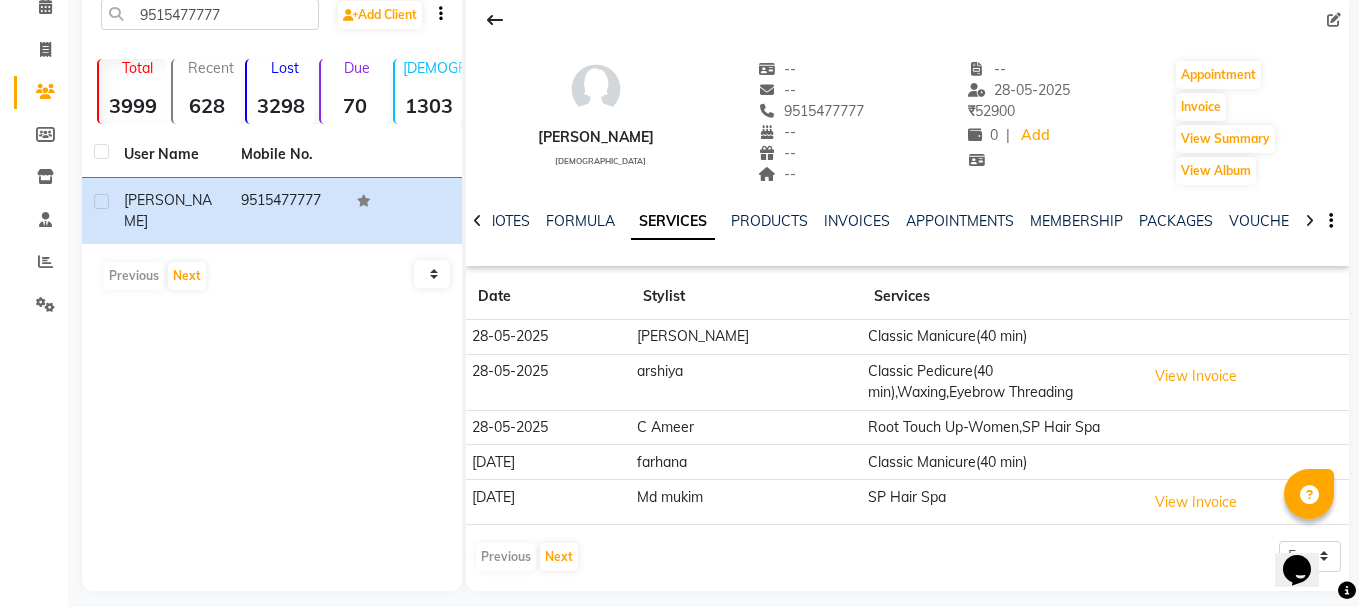 scroll, scrollTop: 110, scrollLeft: 0, axis: vertical 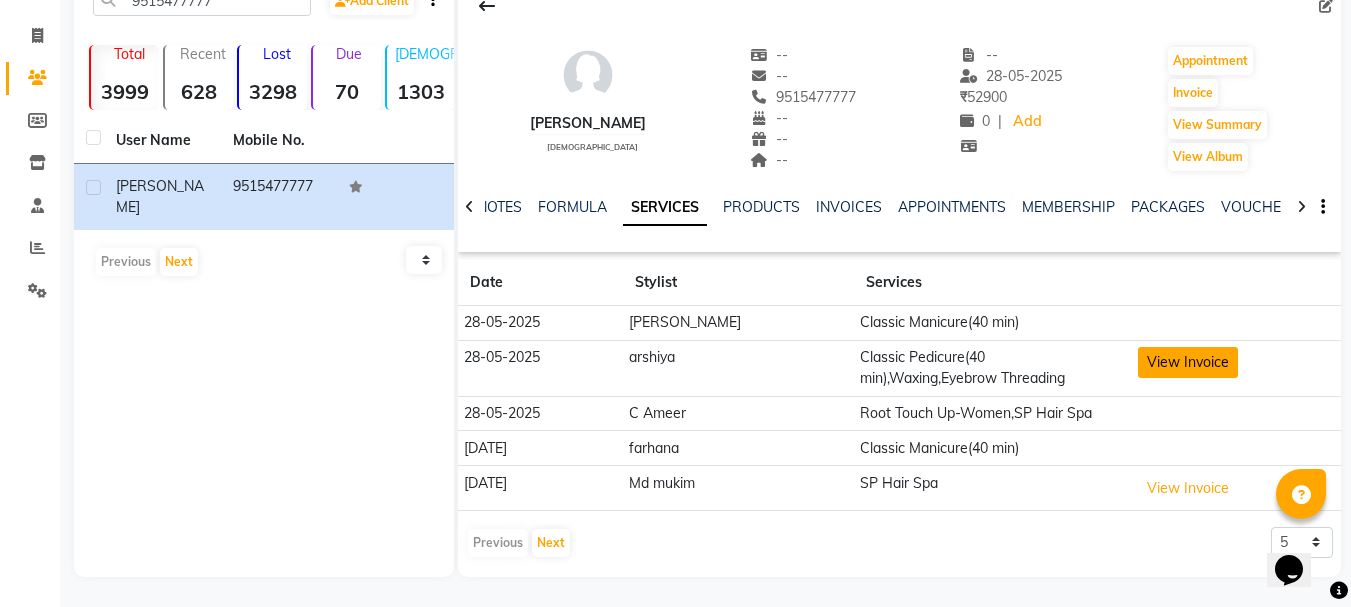click on "View Invoice" 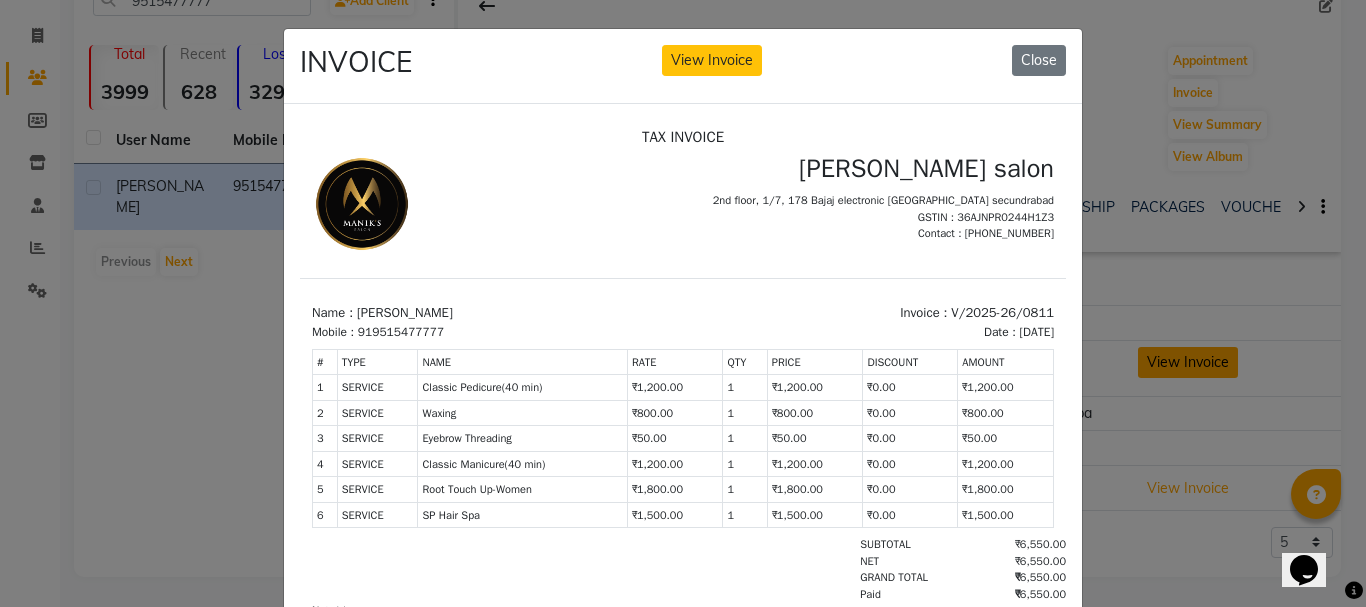 scroll, scrollTop: 0, scrollLeft: 0, axis: both 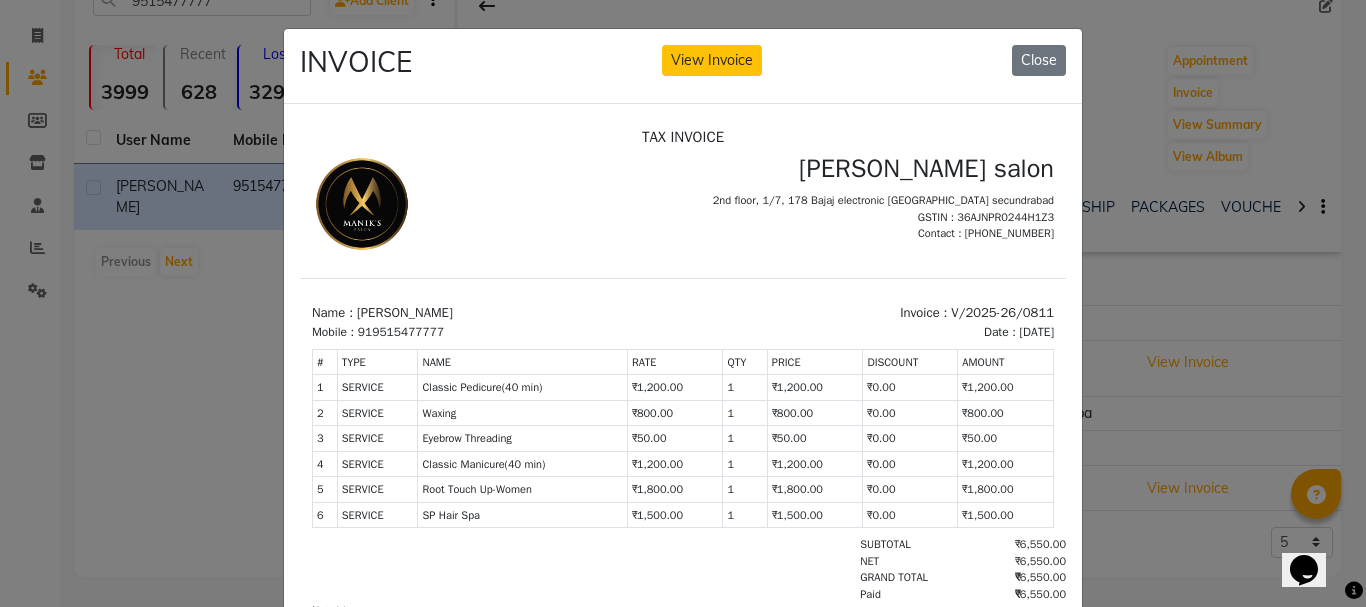 drag, startPoint x: 1465, startPoint y: 477, endPoint x: 619, endPoint y: 164, distance: 902.0449 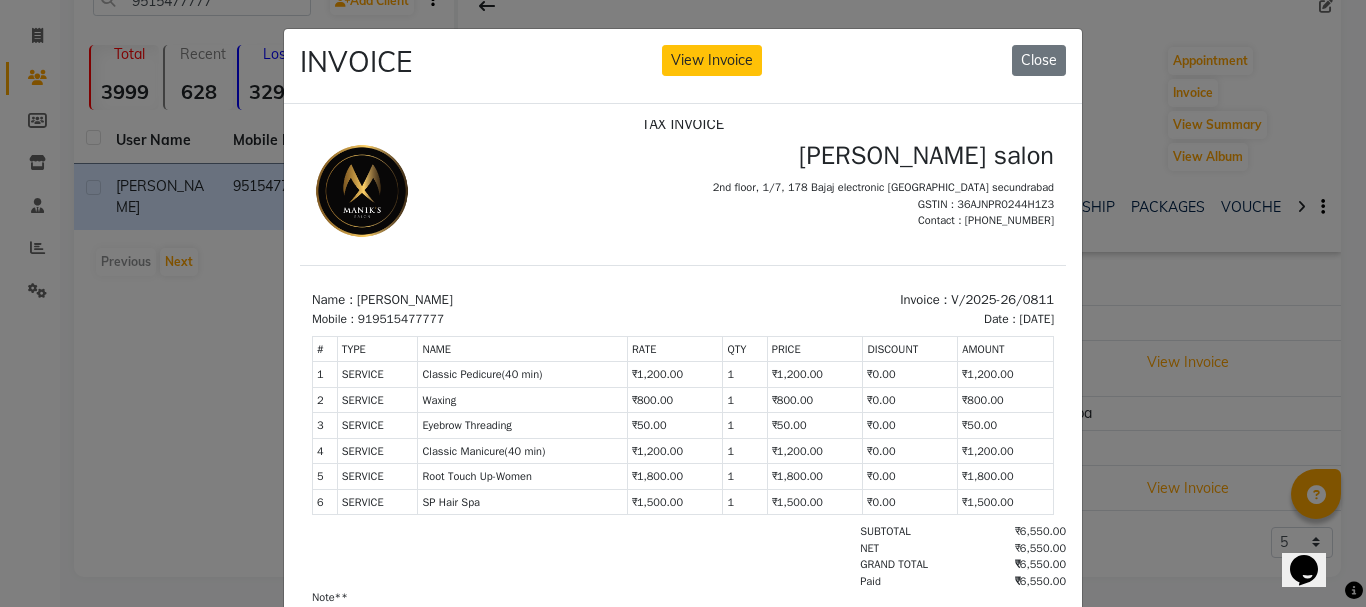 scroll, scrollTop: 16, scrollLeft: 0, axis: vertical 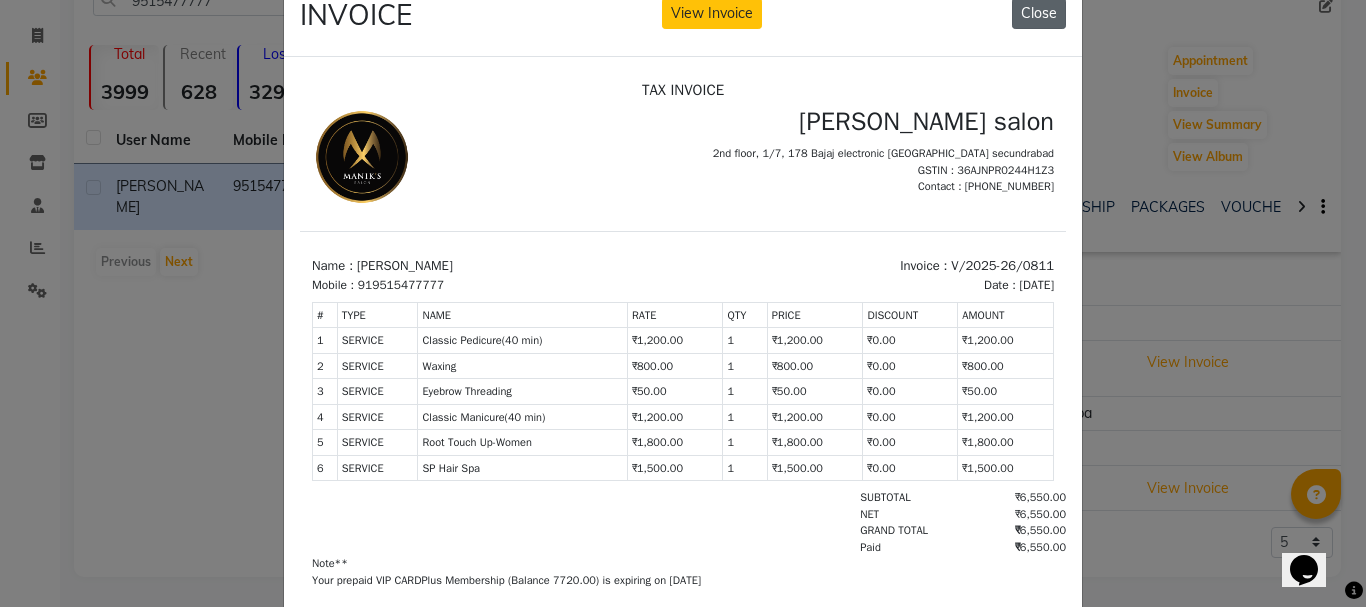 drag, startPoint x: 1026, startPoint y: 20, endPoint x: 1012, endPoint y: 16, distance: 14.56022 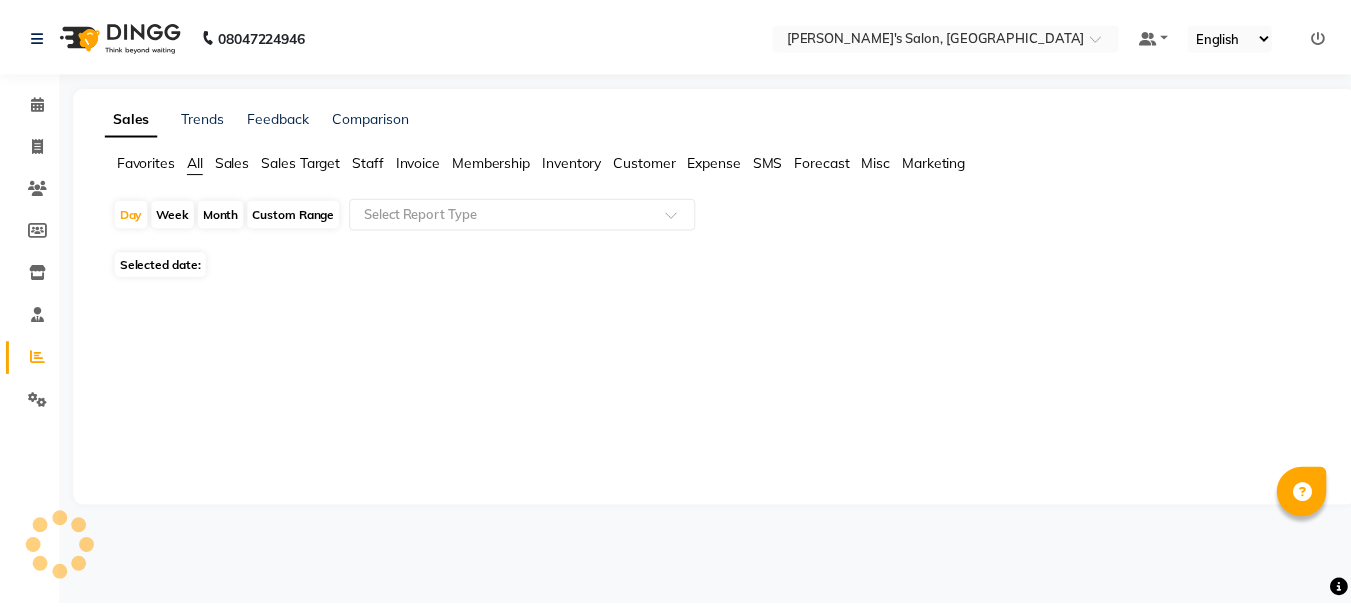 scroll, scrollTop: 0, scrollLeft: 0, axis: both 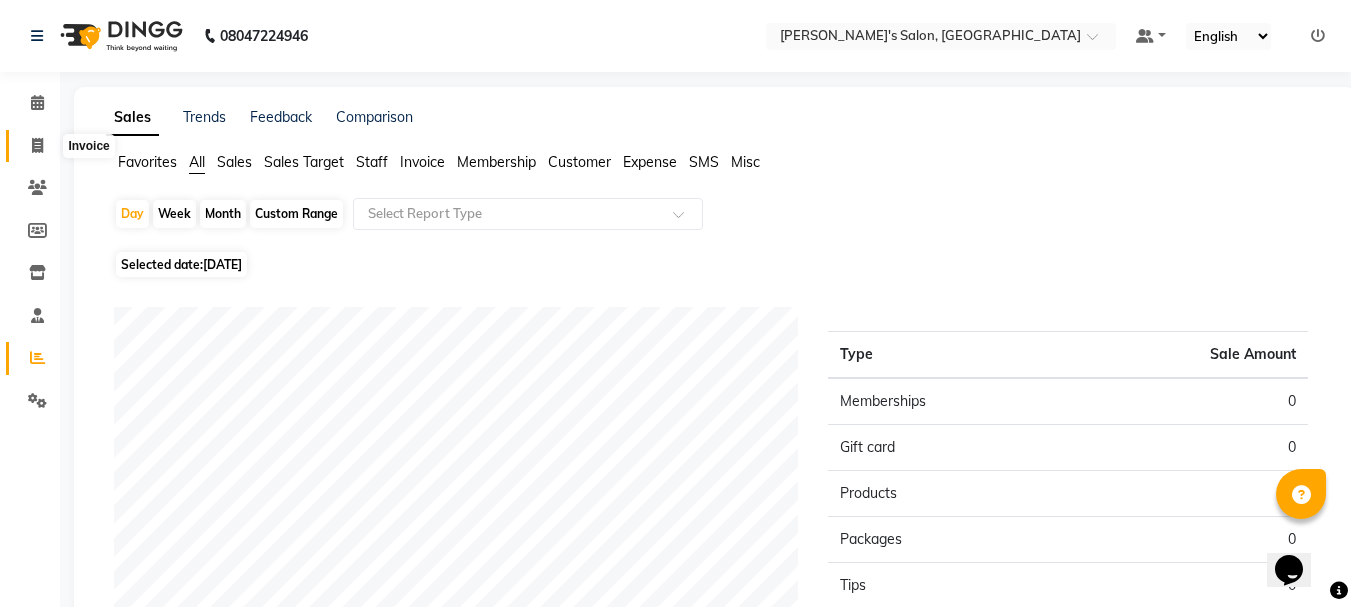 click 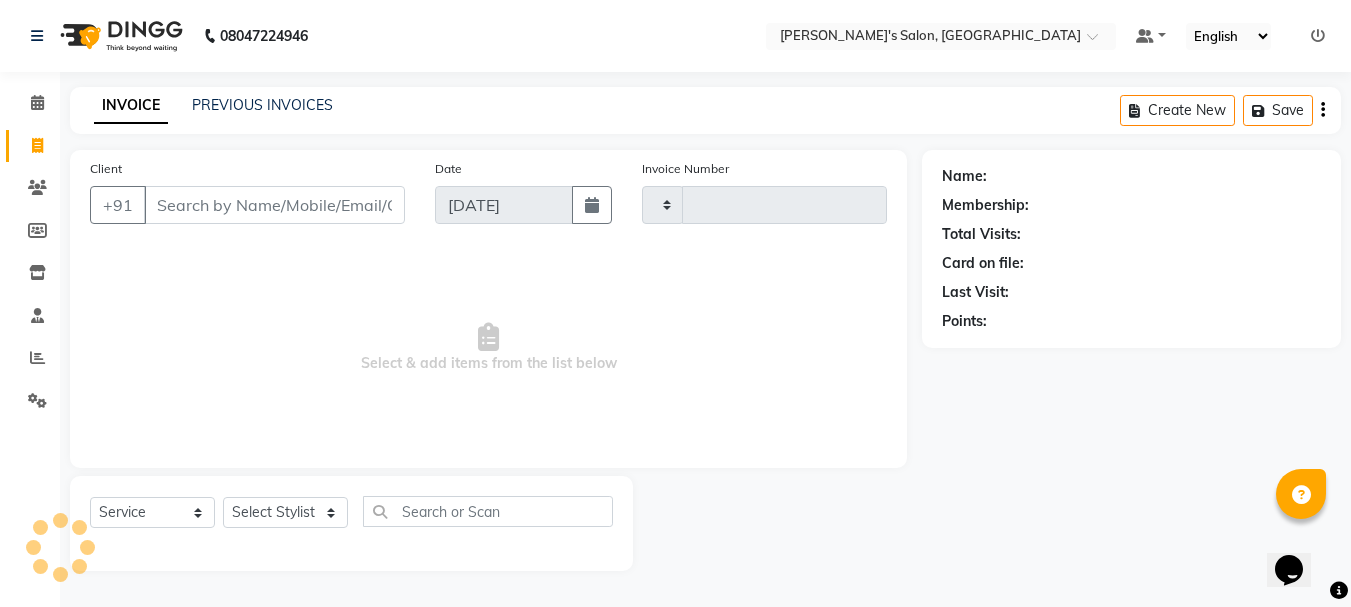 type on "1394" 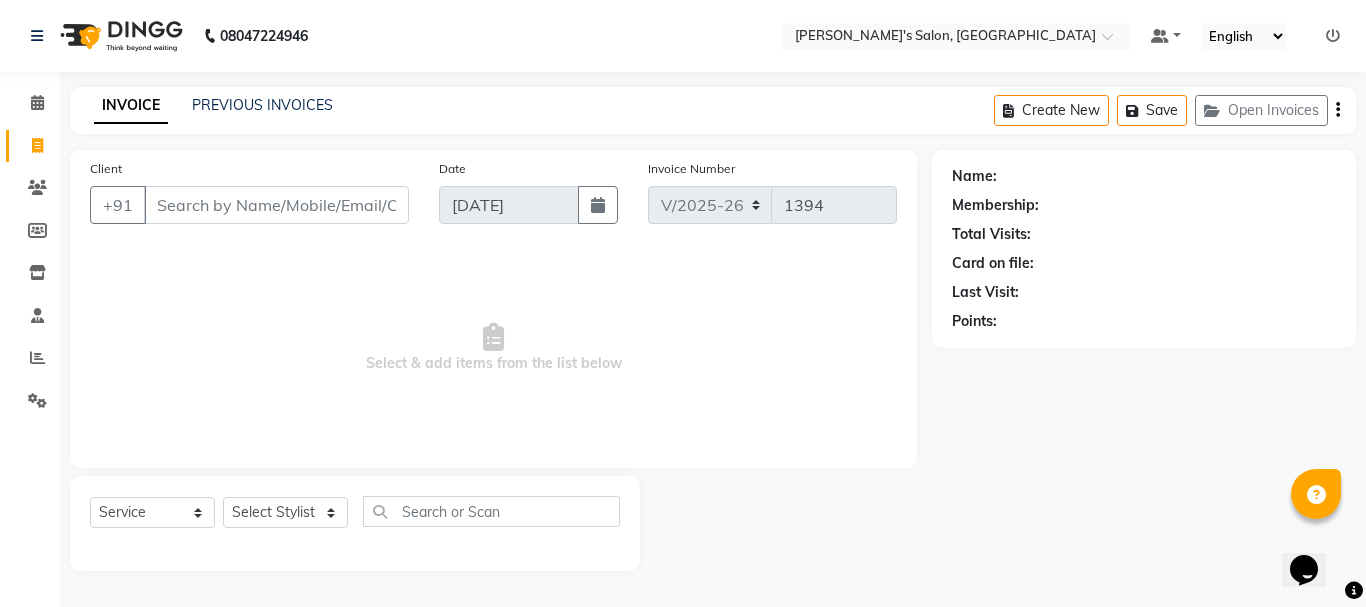 click on "Client" at bounding box center (276, 205) 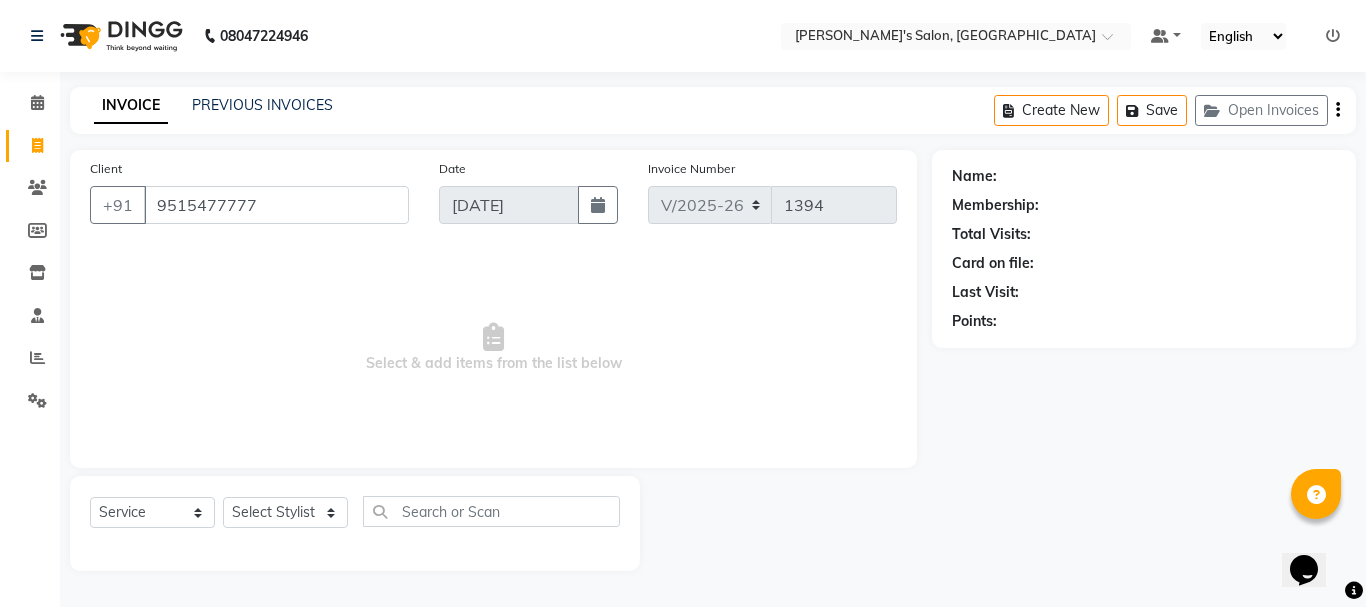 type on "9515477777" 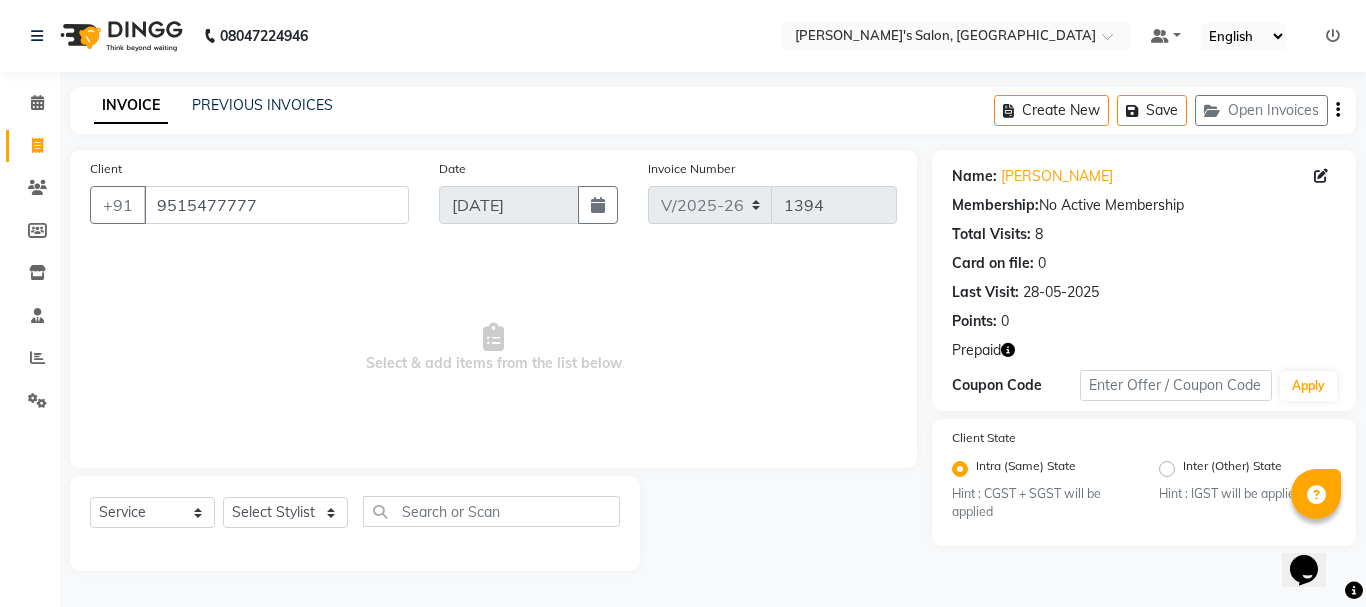 click 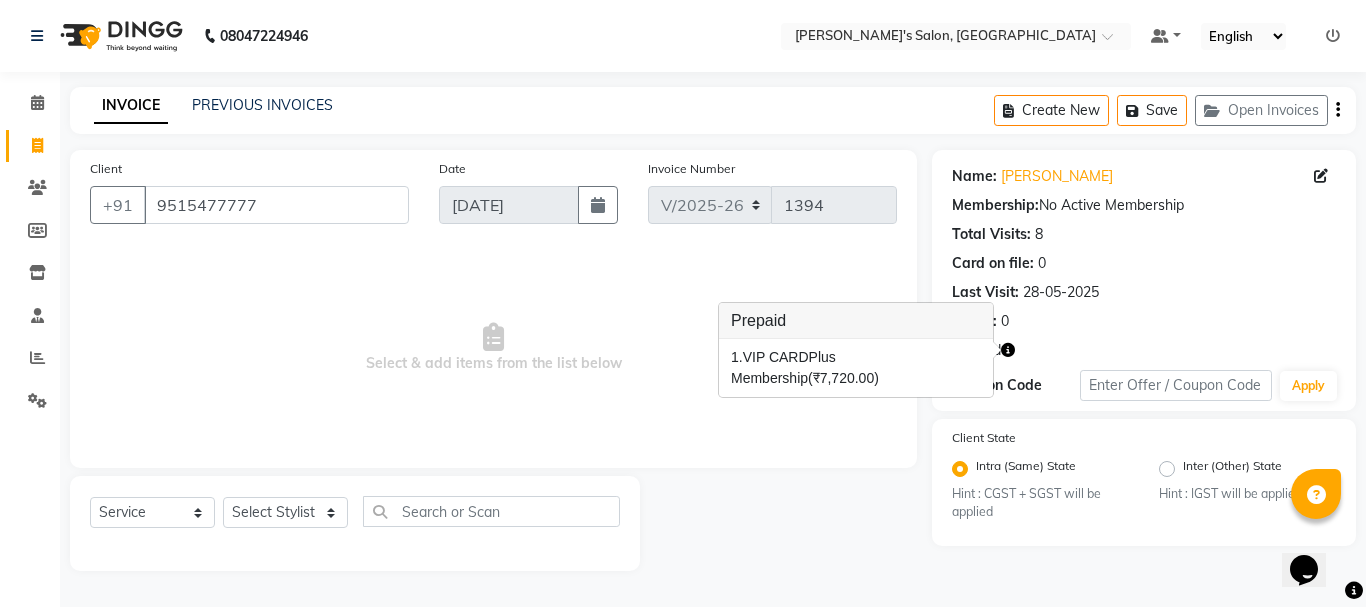 click on "Select & add items from the list below" at bounding box center [493, 348] 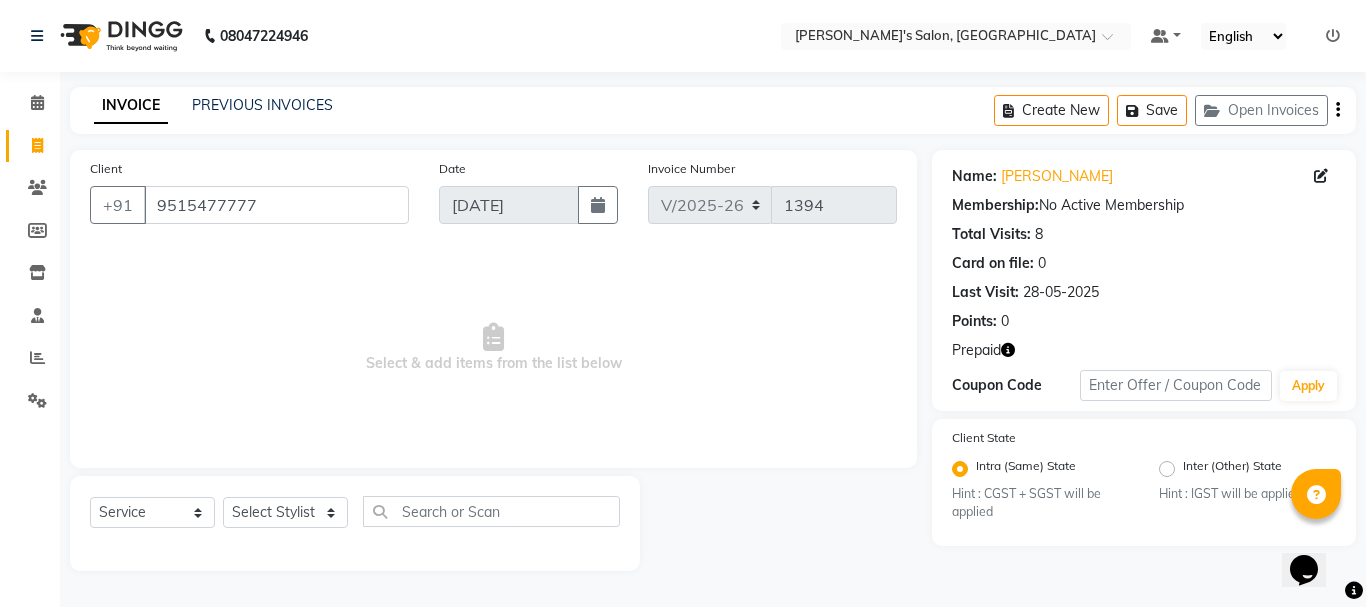 click 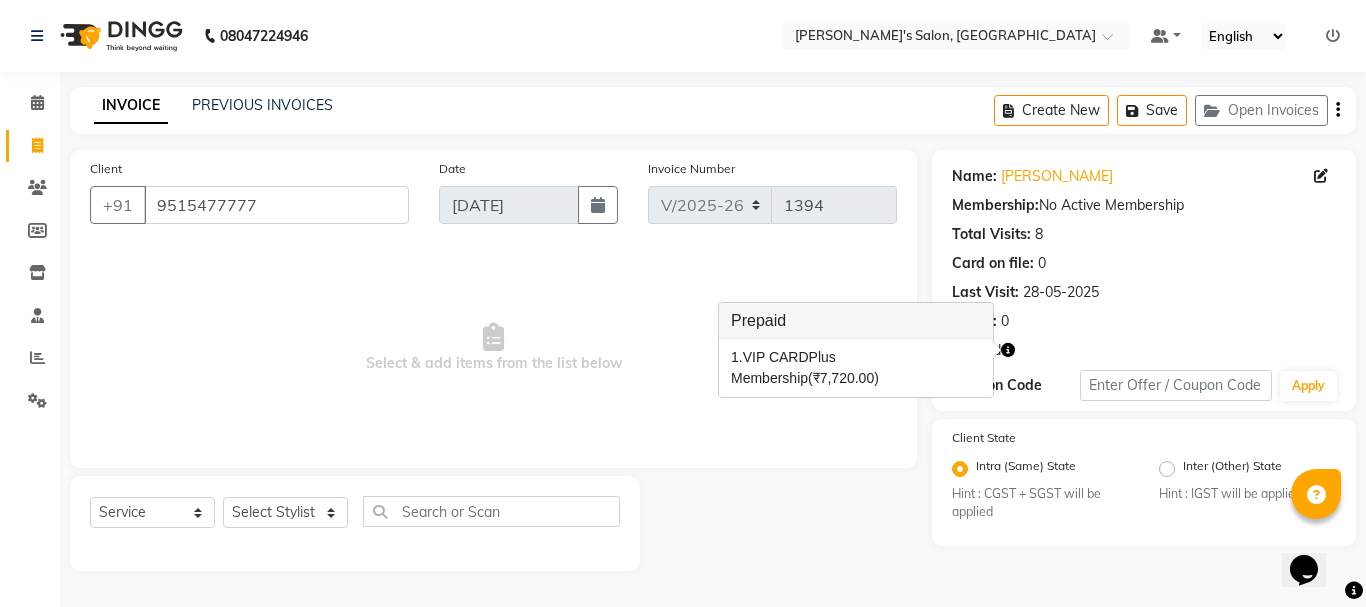 click 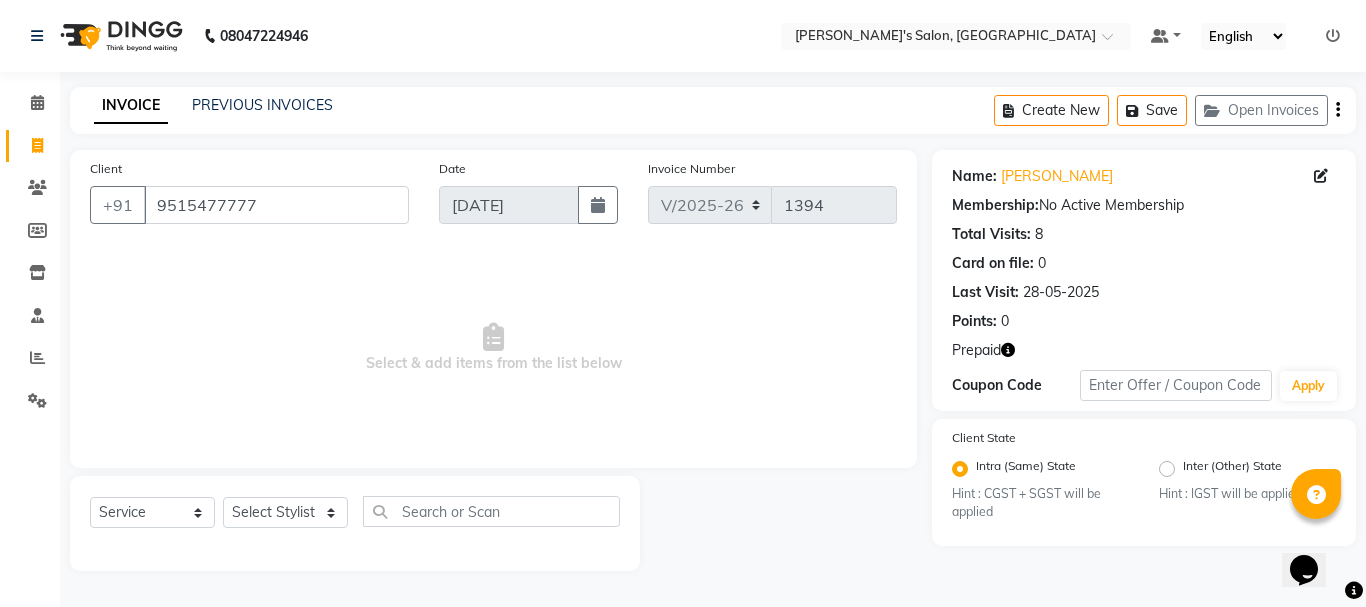 click 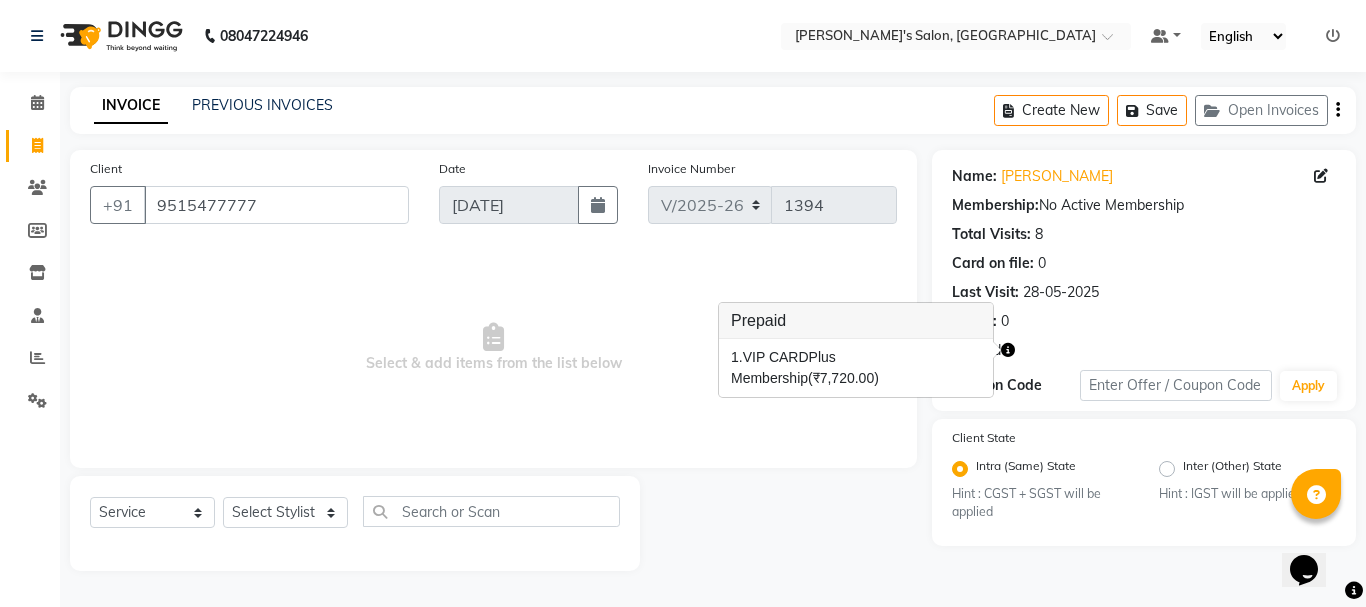 click on "Select & add items from the list below" at bounding box center [493, 348] 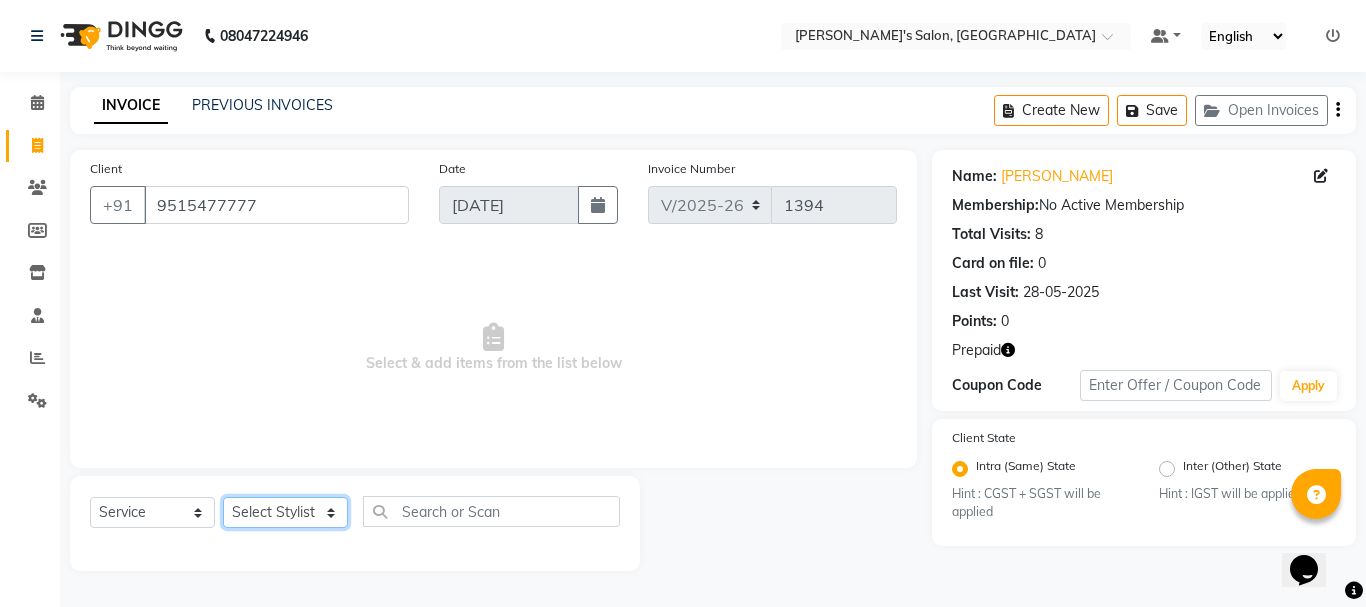click on "Select Stylist [PERSON_NAME] [PERSON_NAME] Manager [PERSON_NAME] Md mukim [PERSON_NAME] Salma [PERSON_NAME] Suraj [PERSON_NAME]" 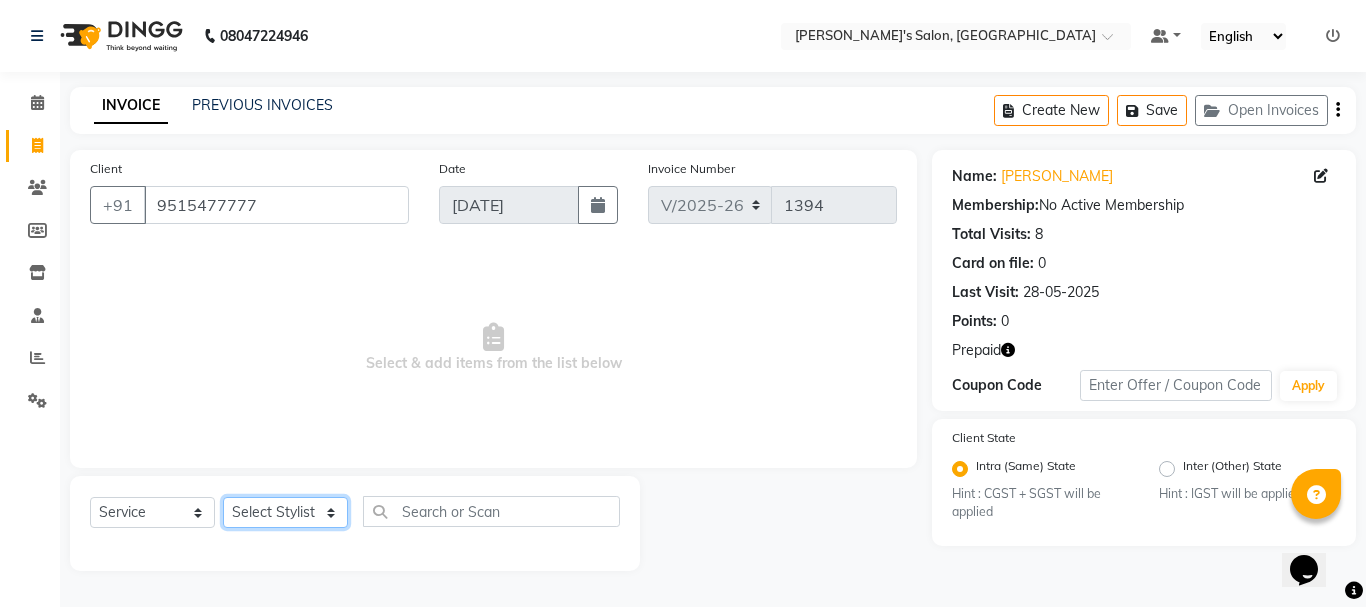 select on "22948" 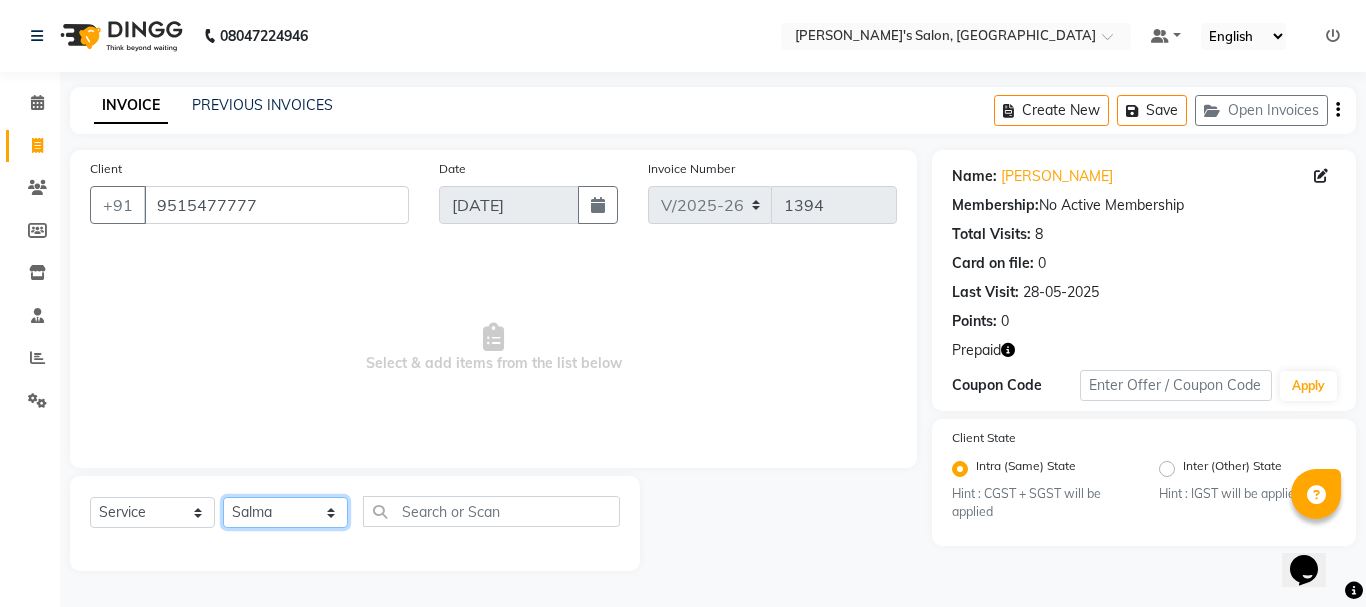 click on "Select Stylist [PERSON_NAME] [PERSON_NAME] Manager [PERSON_NAME] Md mukim [PERSON_NAME] Salma [PERSON_NAME] Suraj [PERSON_NAME]" 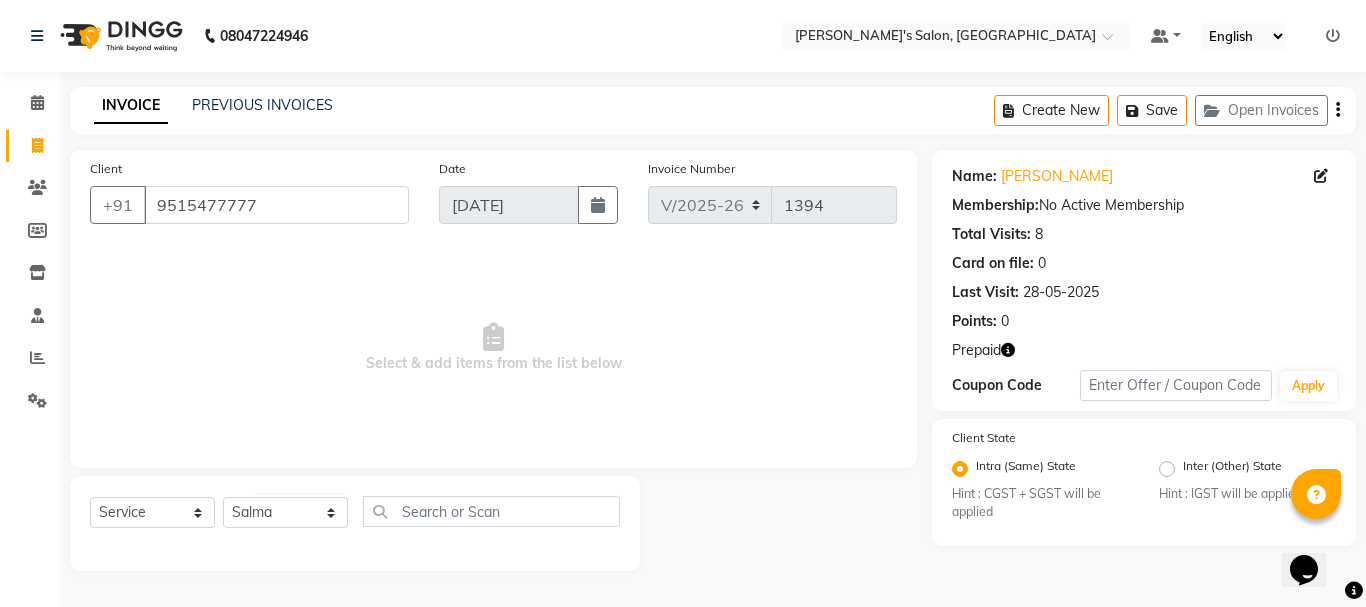 drag, startPoint x: 257, startPoint y: 498, endPoint x: 314, endPoint y: 376, distance: 134.65883 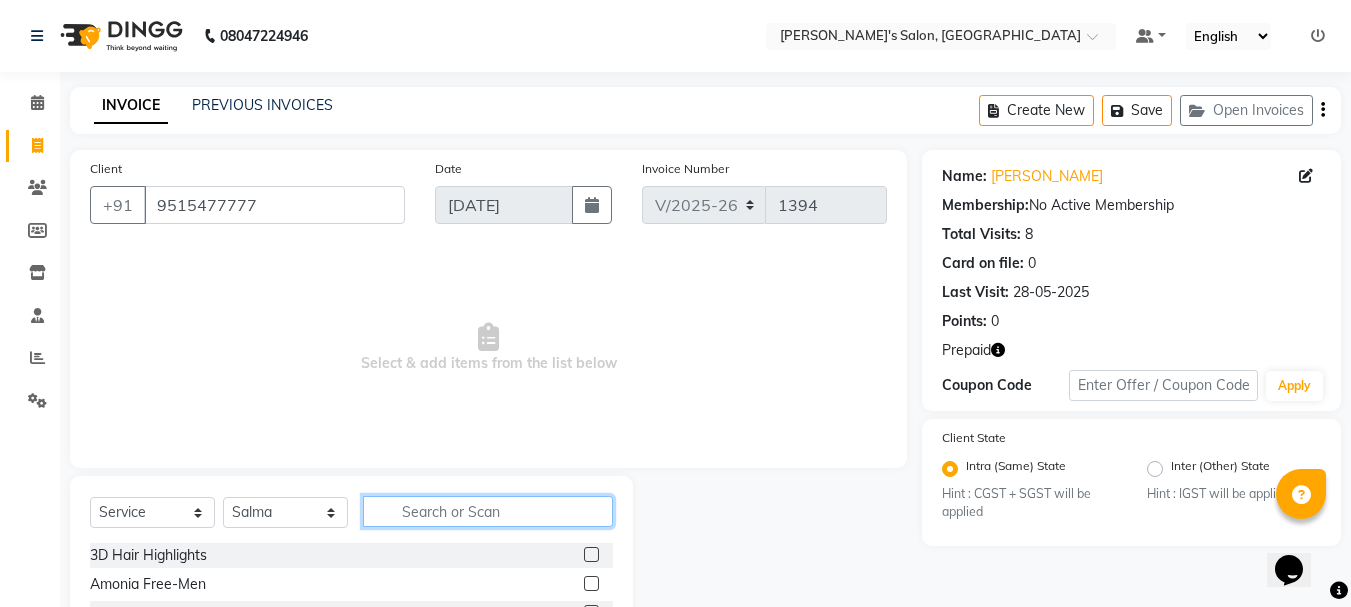 click 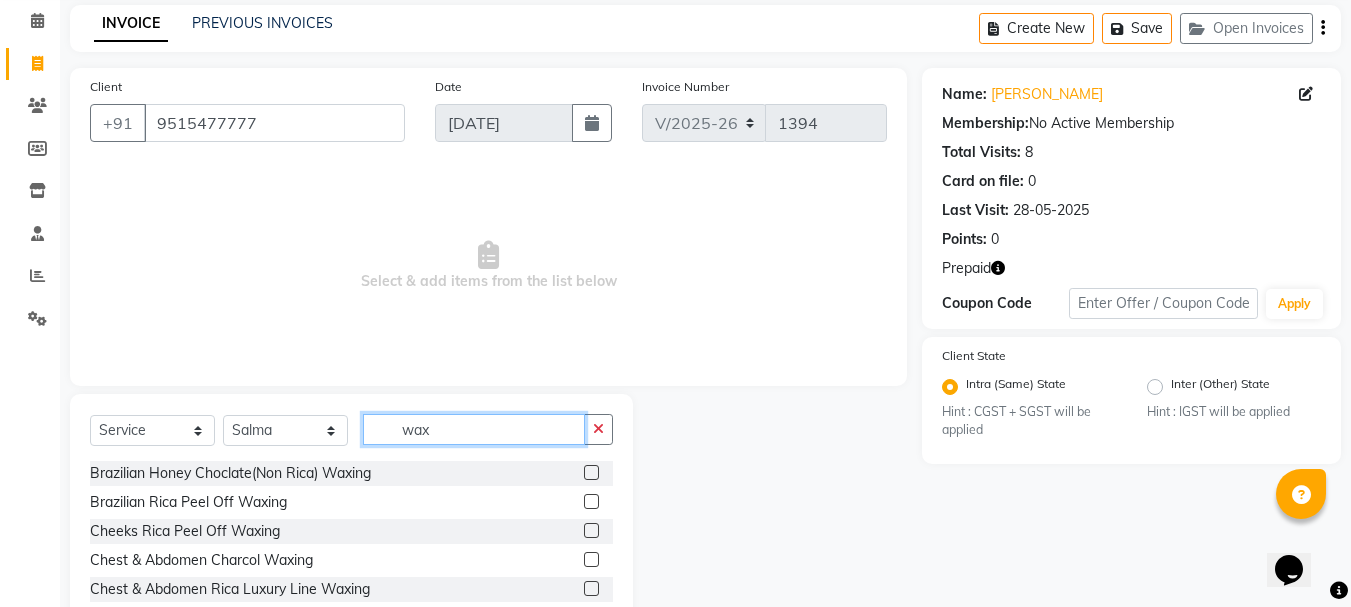 scroll, scrollTop: 194, scrollLeft: 0, axis: vertical 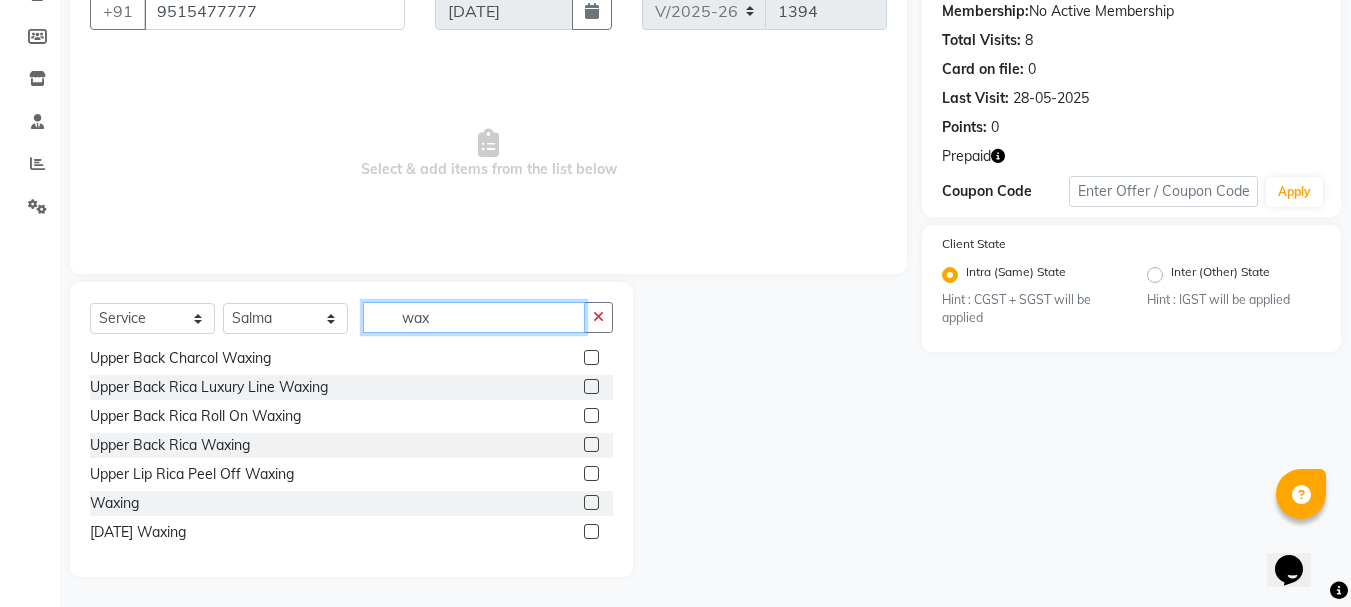type on "wax" 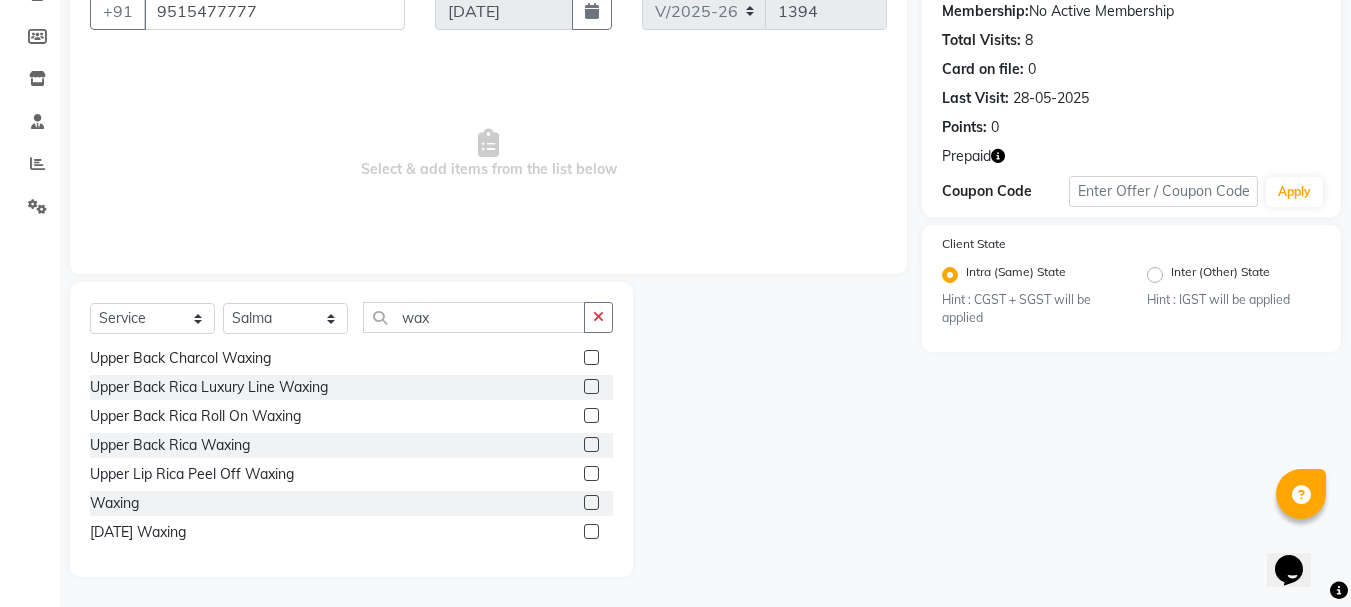 click on "Waxing" 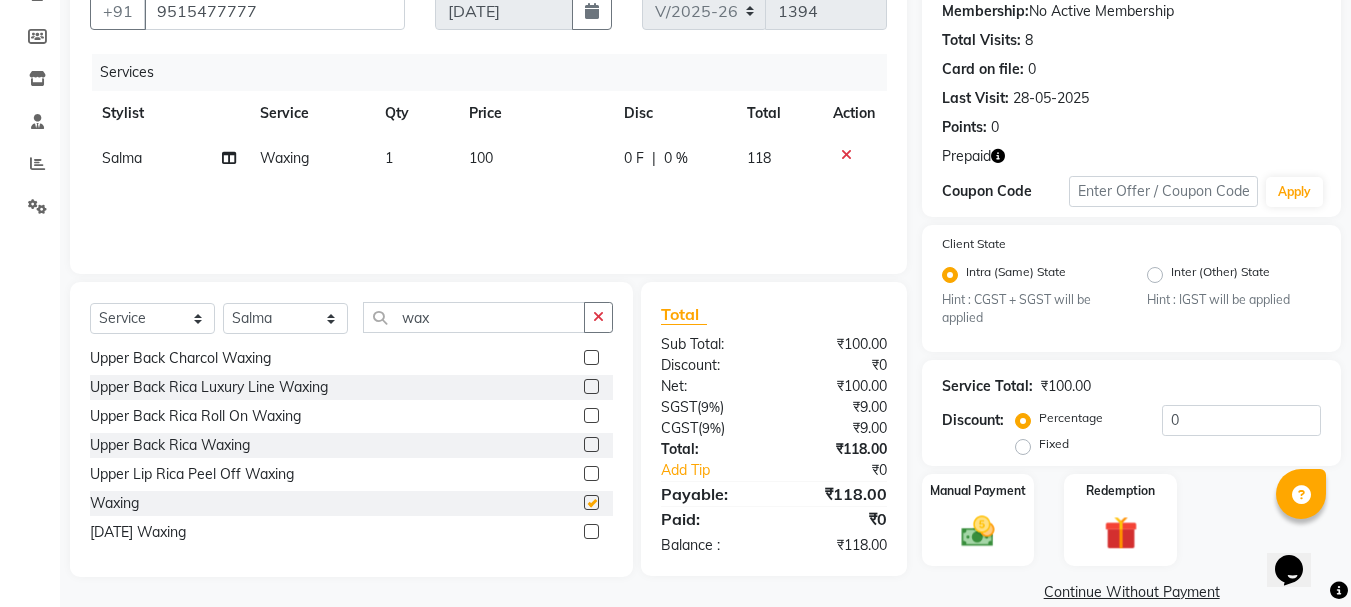 checkbox on "false" 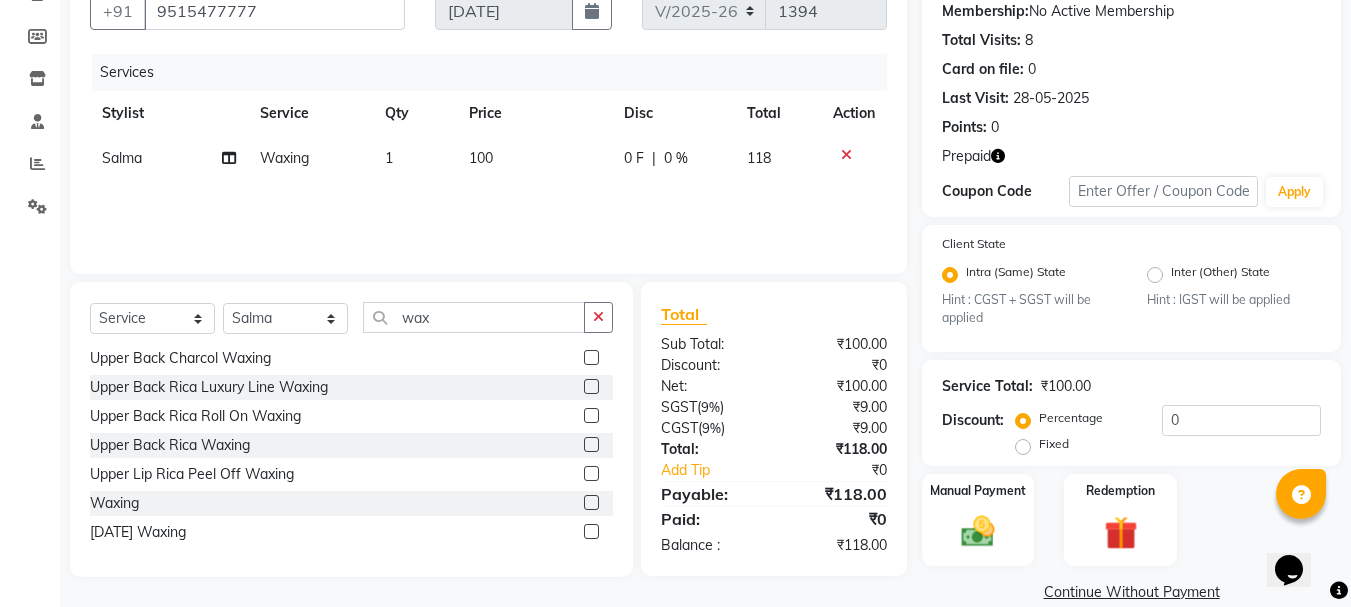 click on "100" 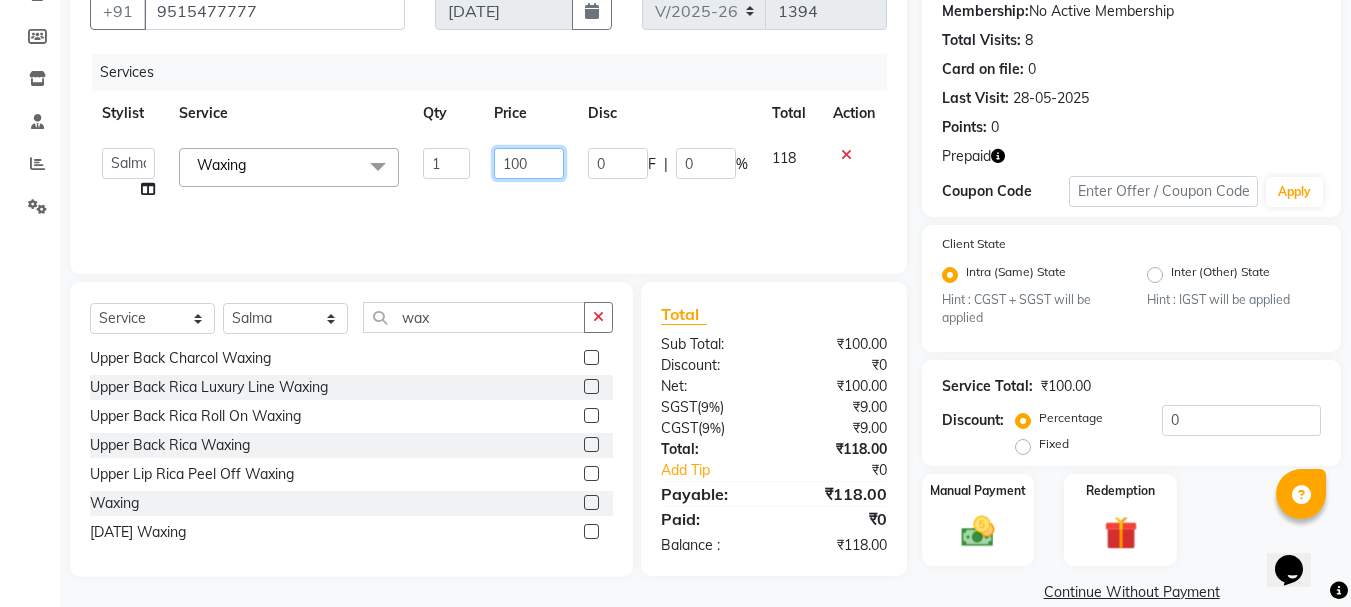 click on "100" 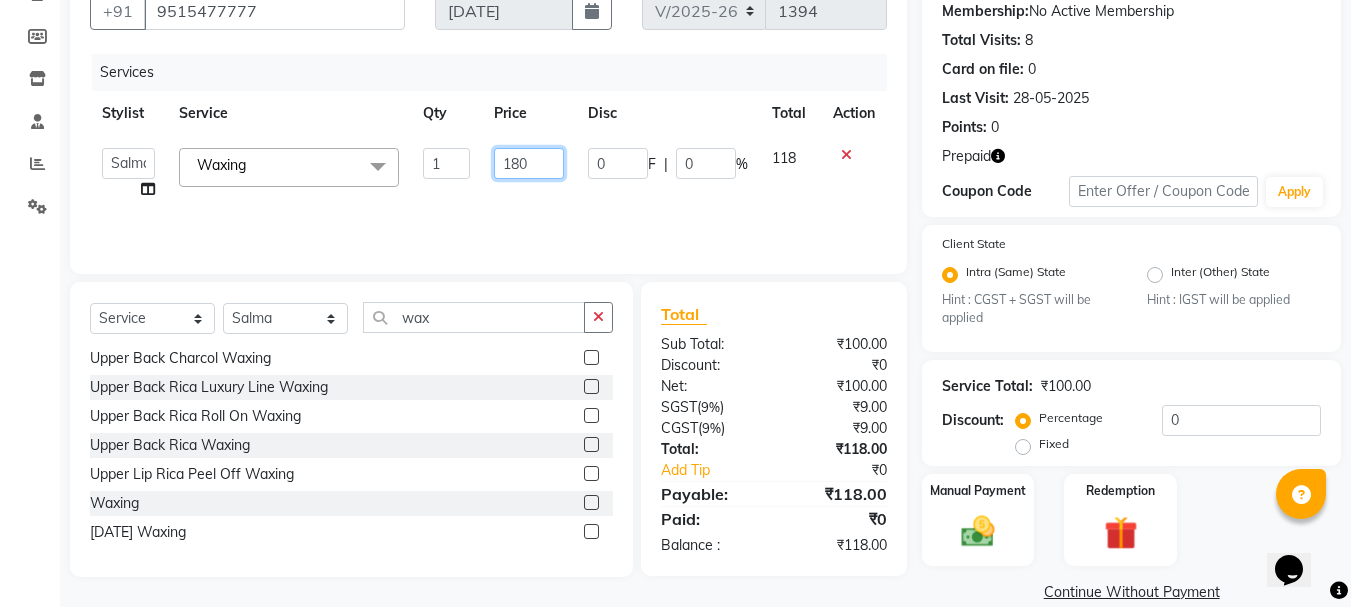 type on "1800" 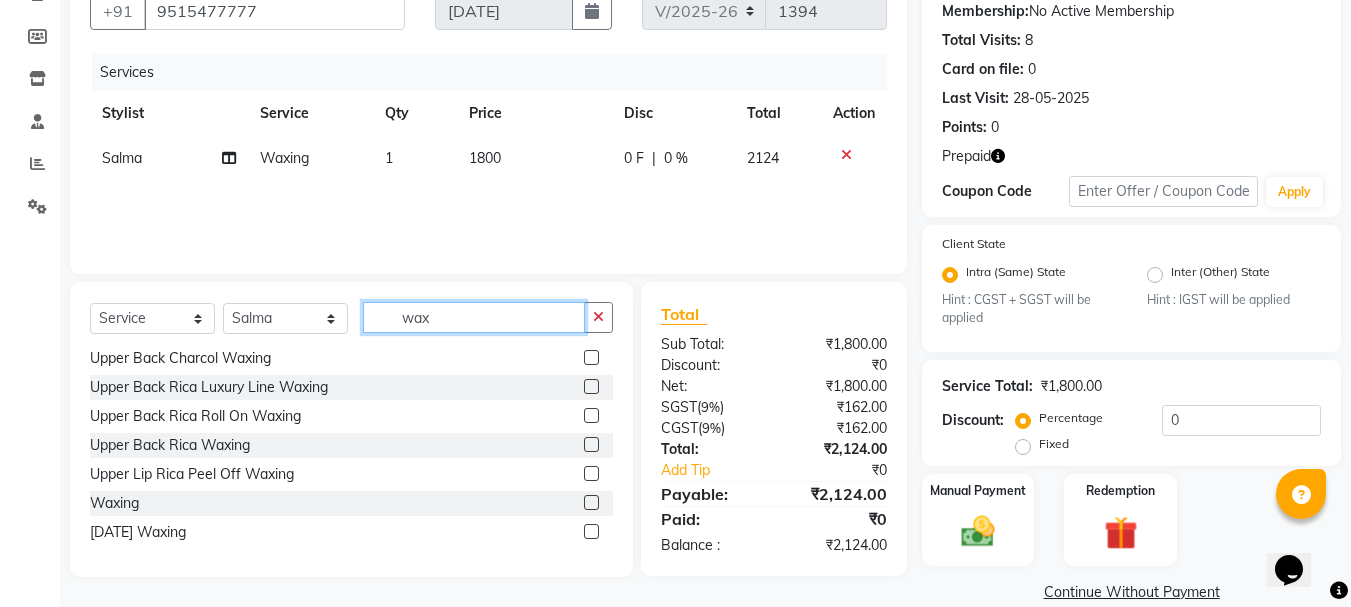 click on "wax" 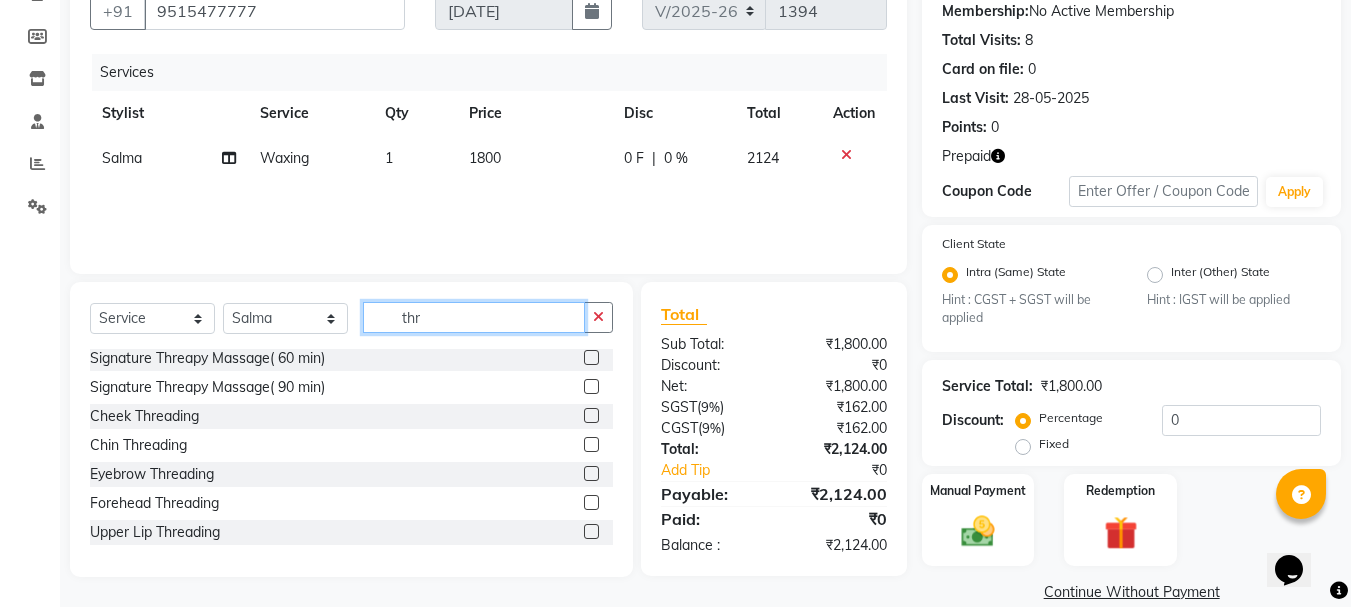 scroll, scrollTop: 119, scrollLeft: 0, axis: vertical 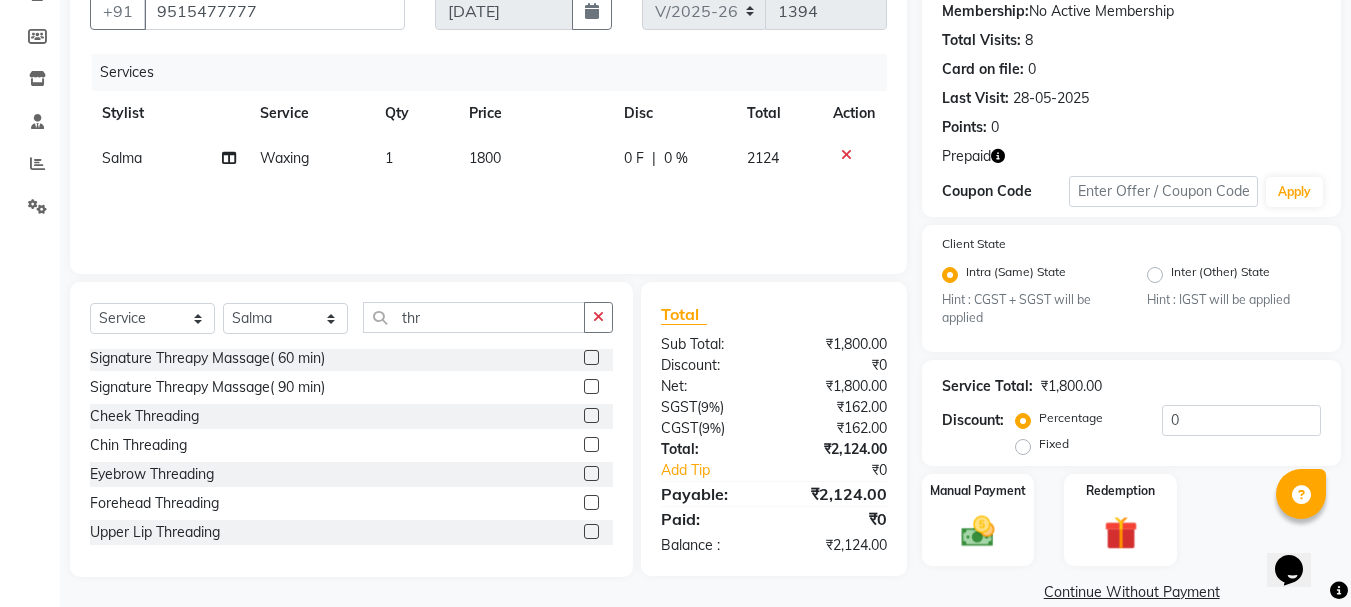 click 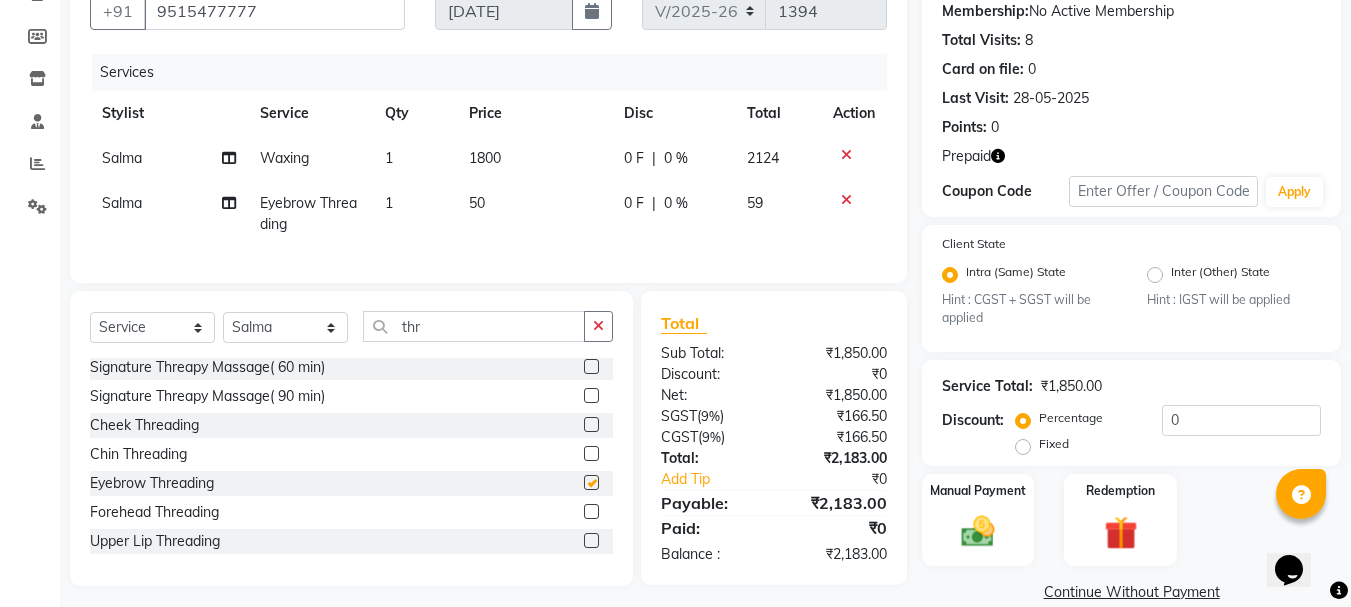 checkbox on "false" 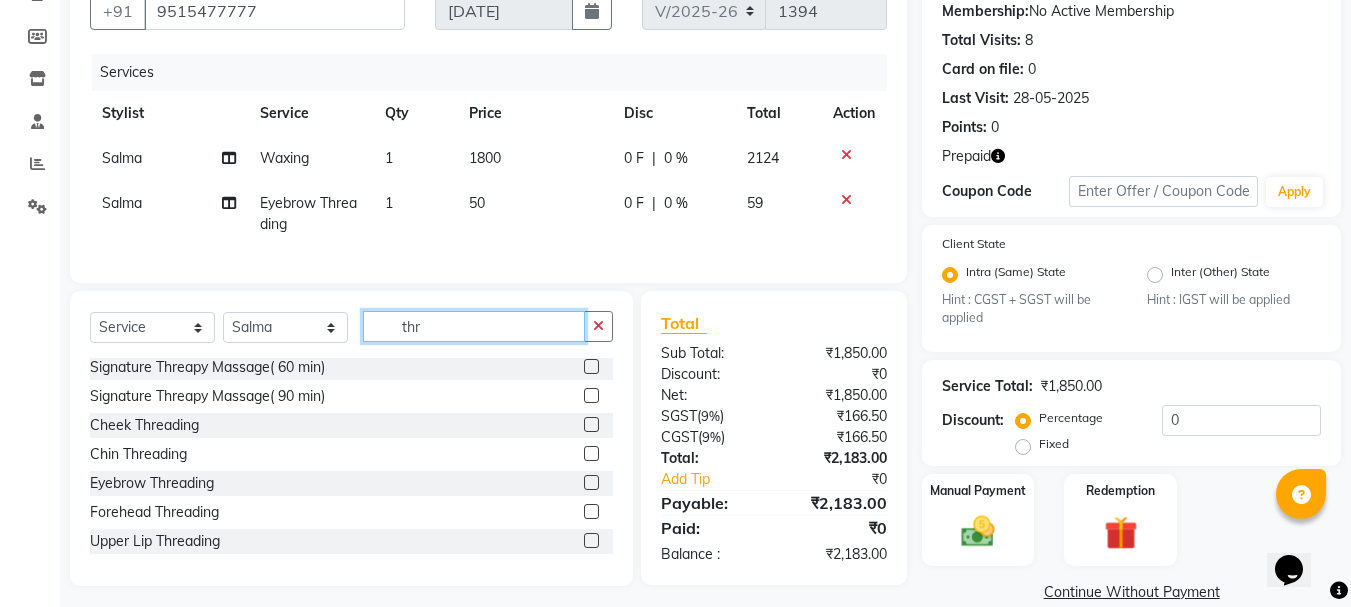 click on "thr" 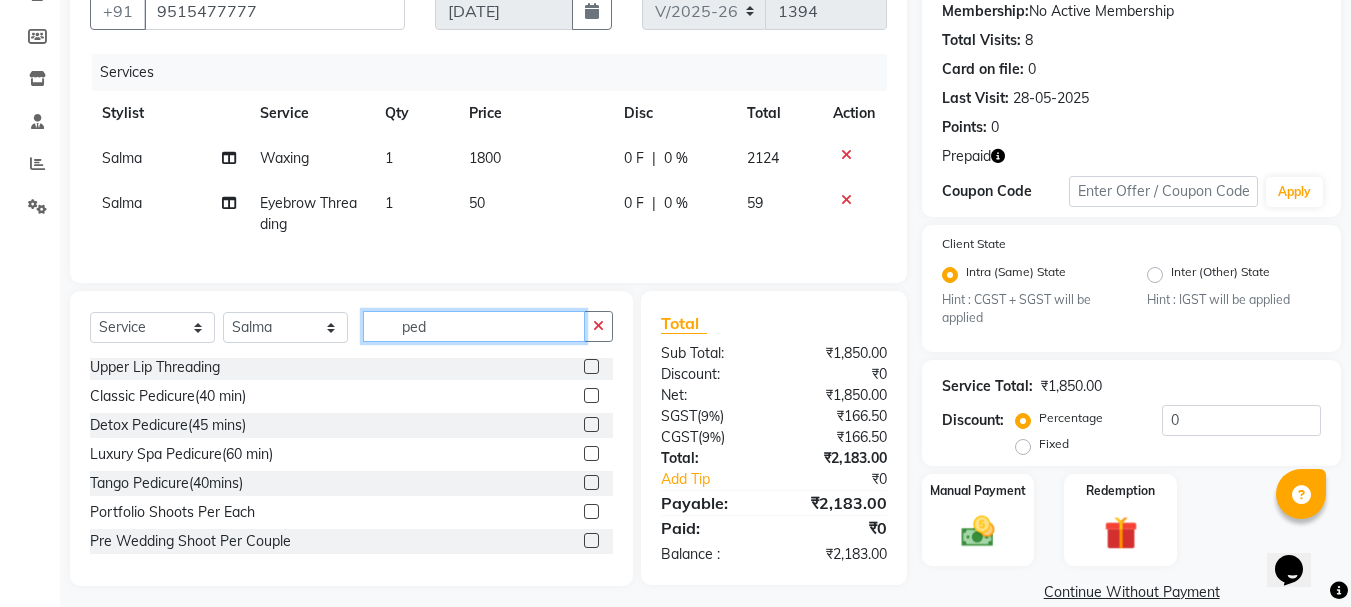 scroll, scrollTop: 0, scrollLeft: 0, axis: both 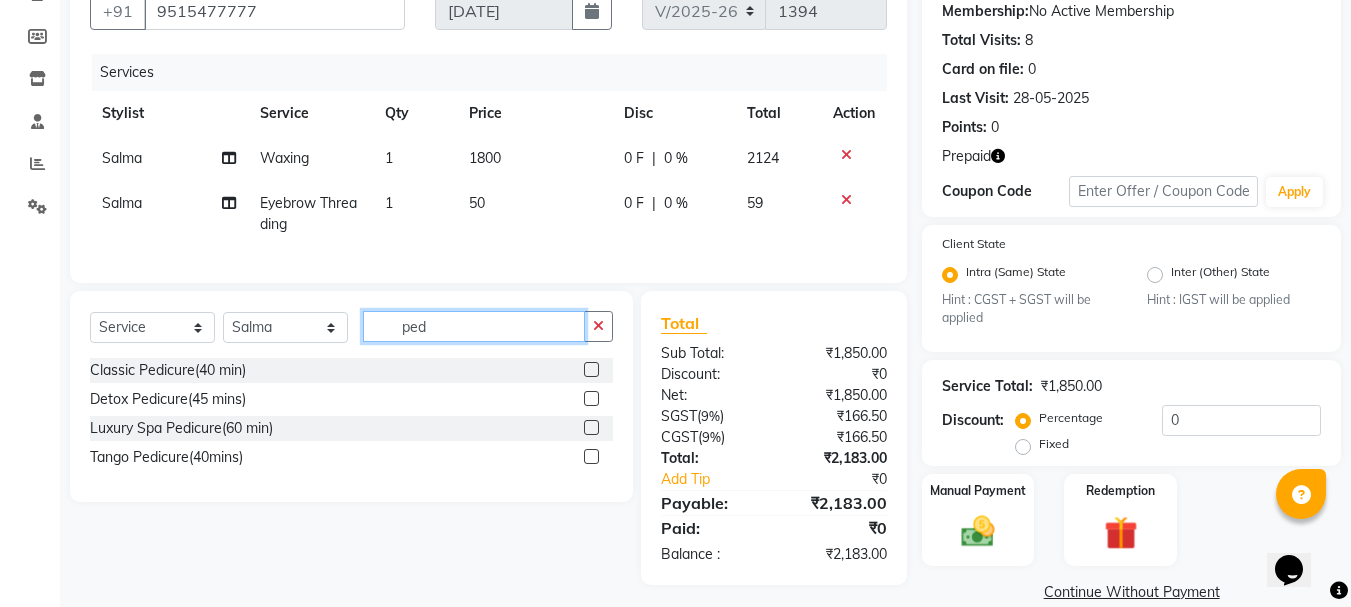 type on "ped" 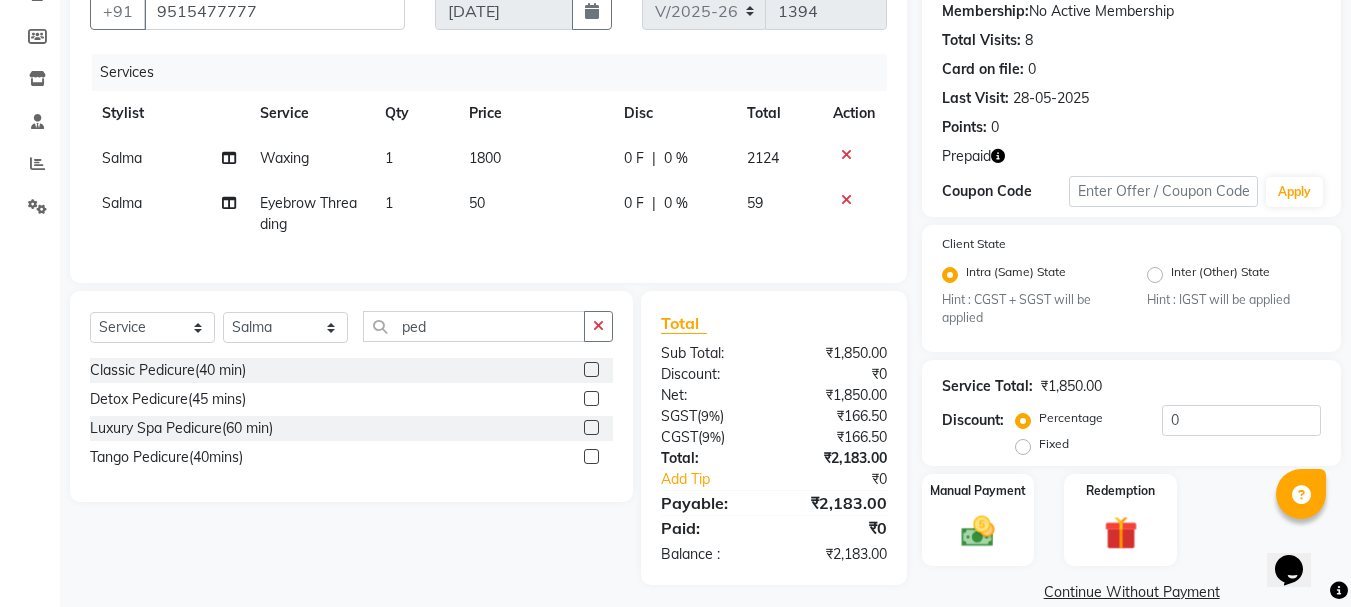 click 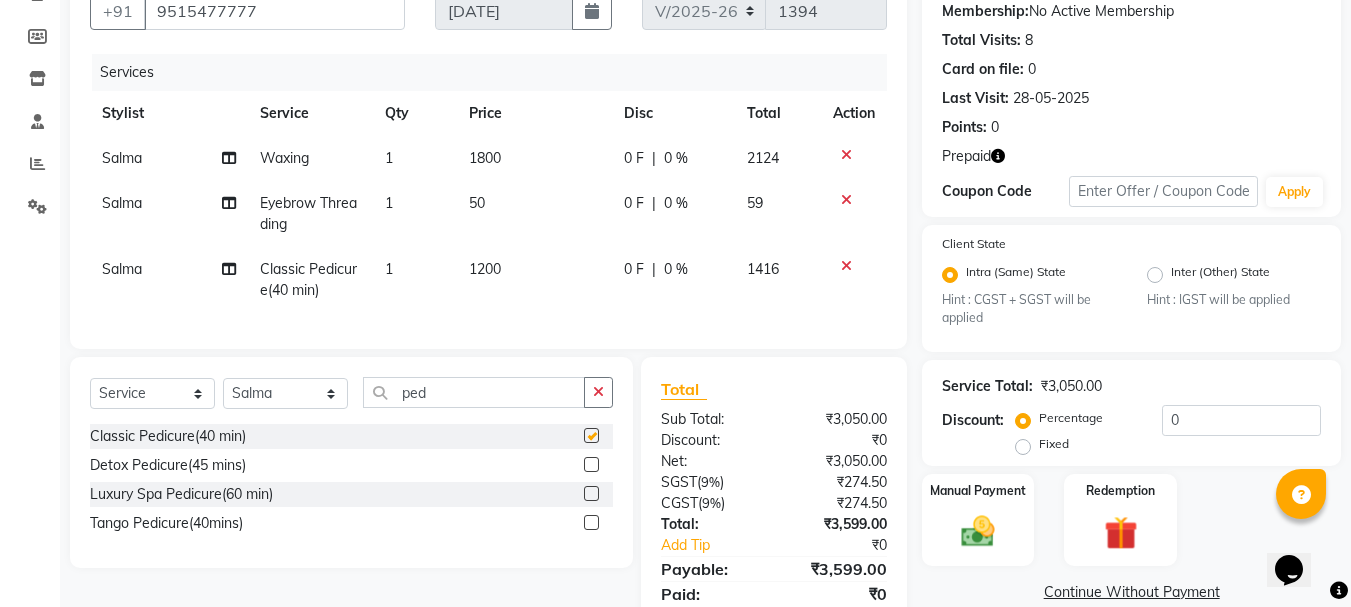 checkbox on "false" 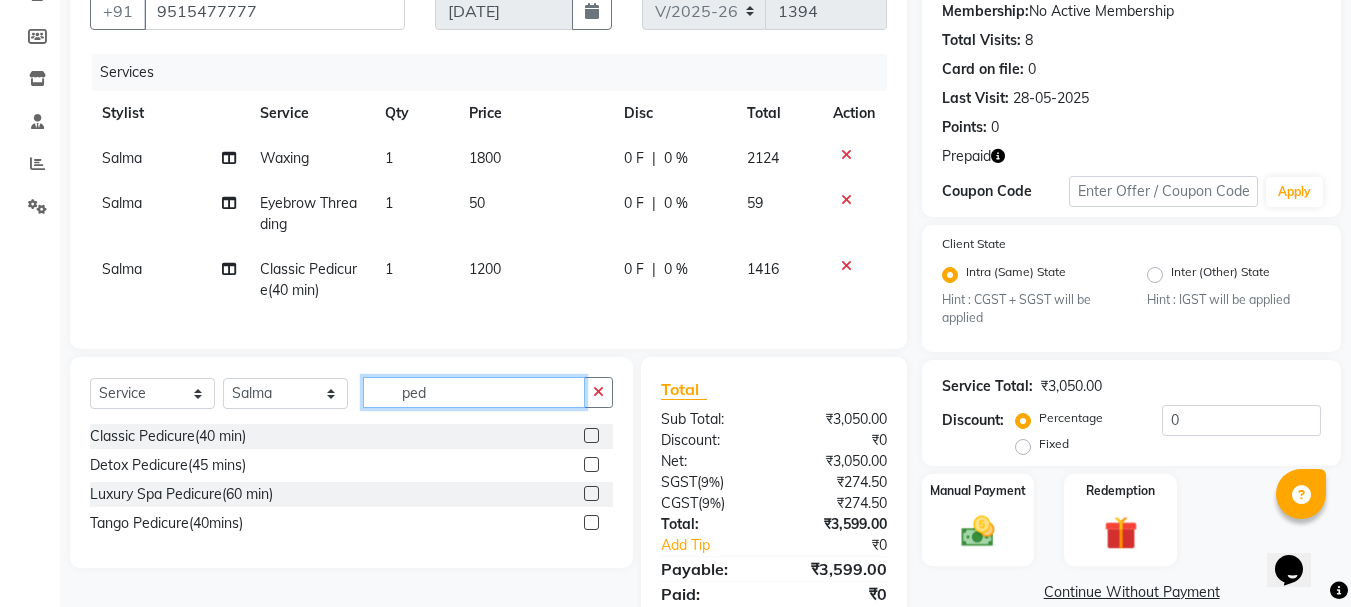 click on "ped" 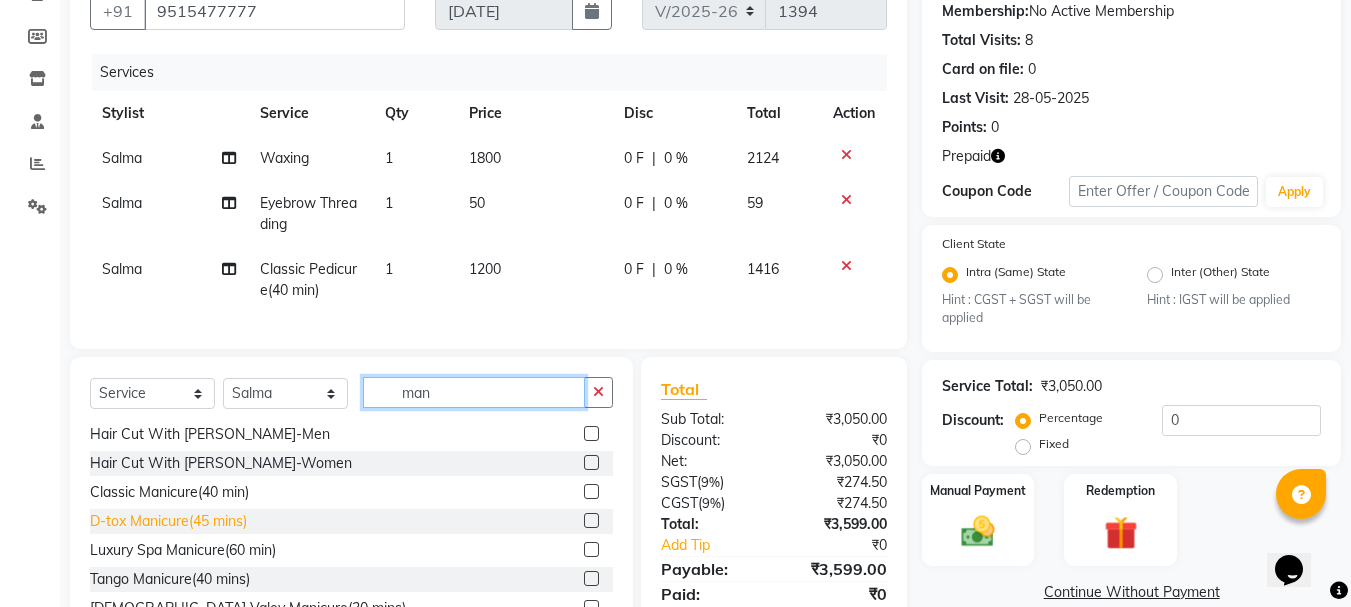 scroll, scrollTop: 148, scrollLeft: 0, axis: vertical 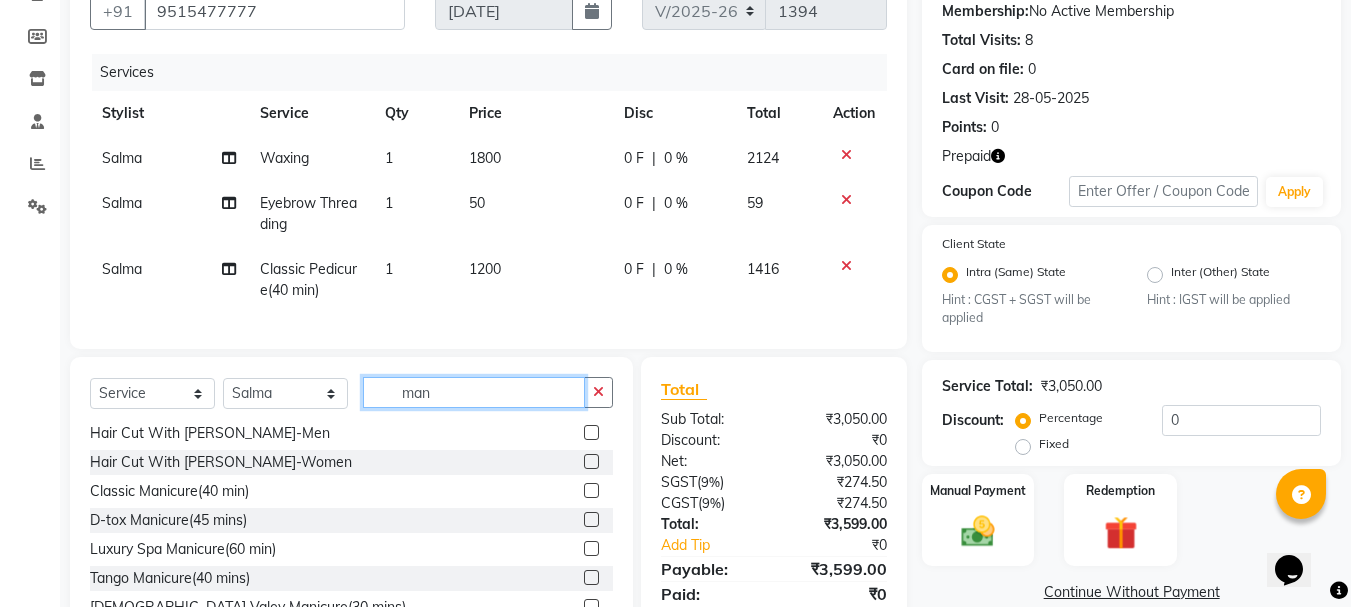 type on "man" 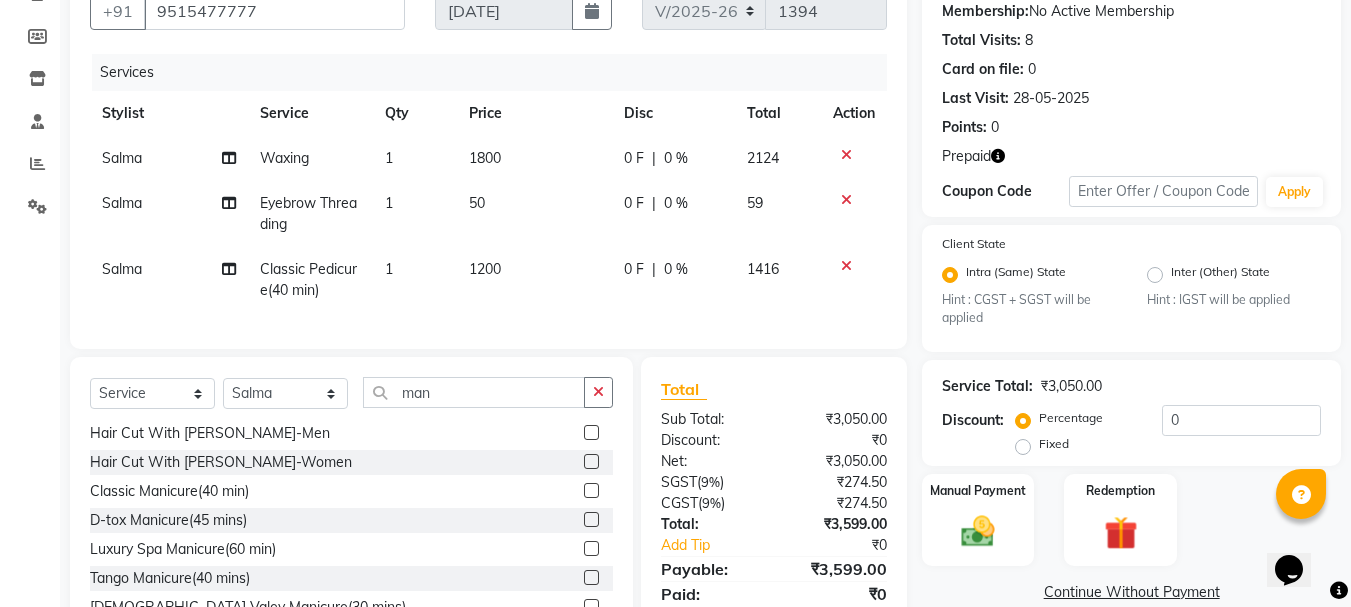 click 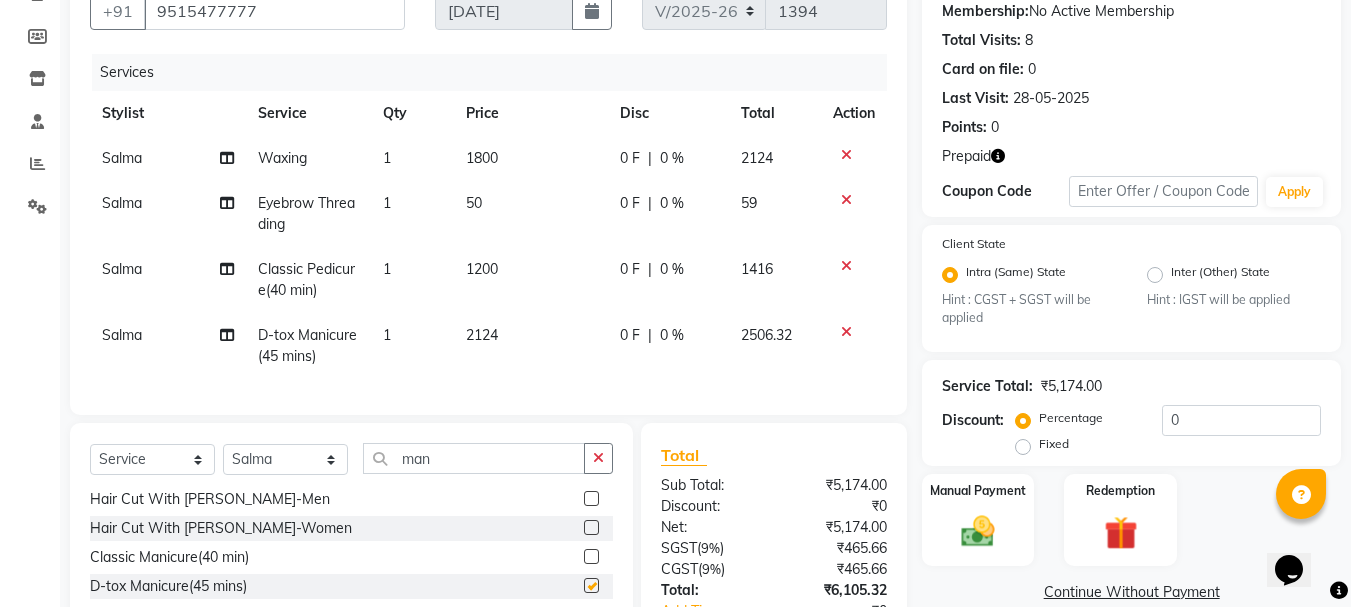 checkbox on "false" 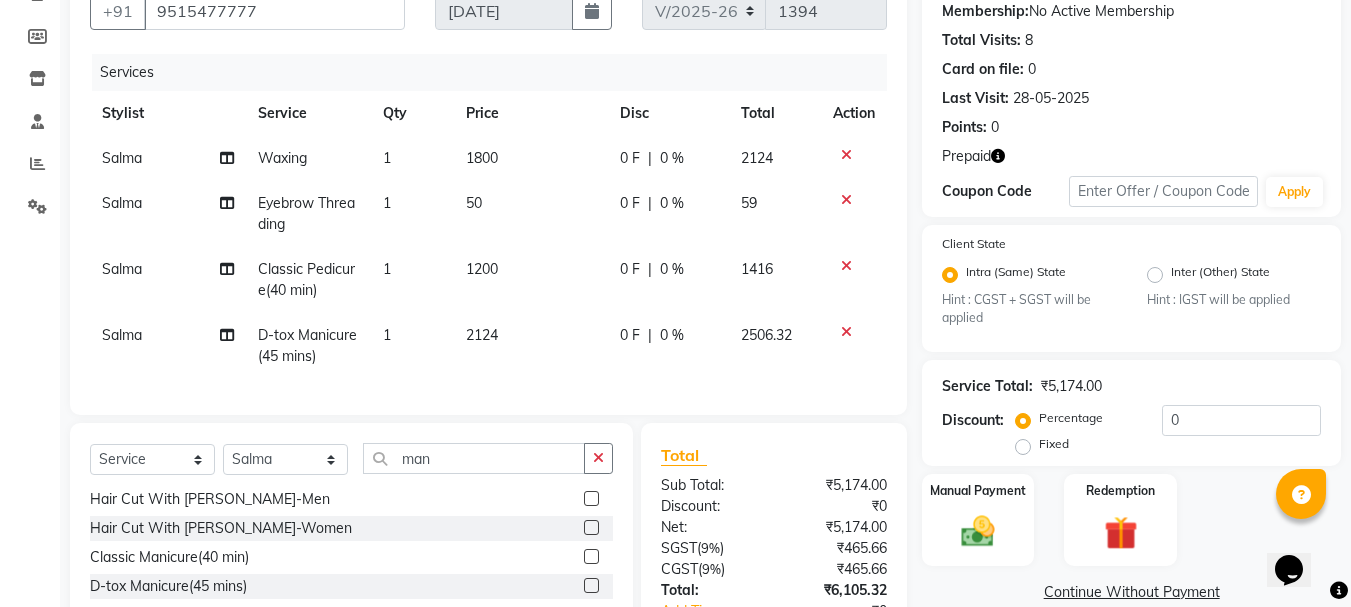click 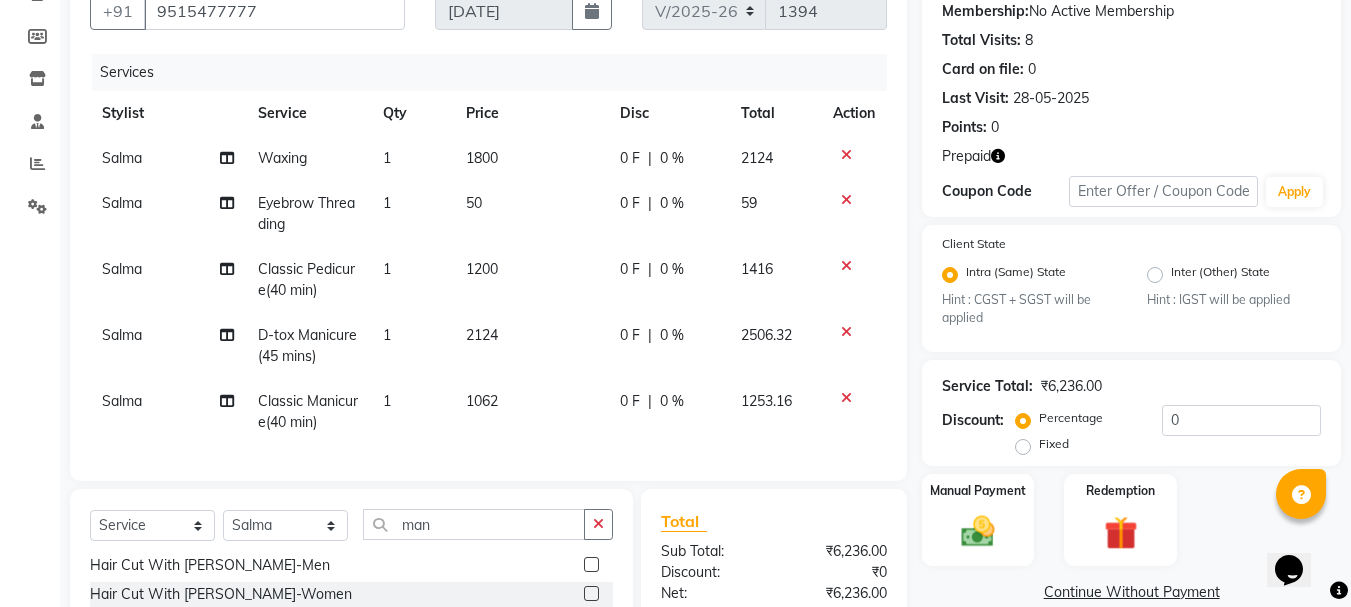 checkbox on "false" 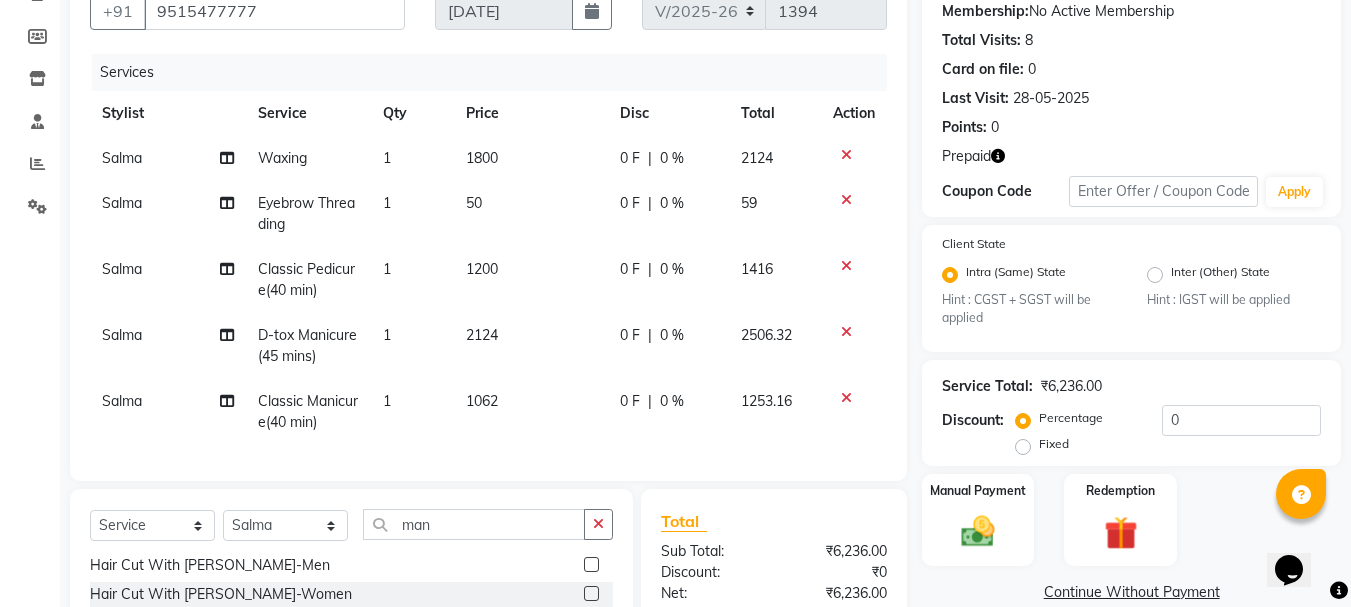 click 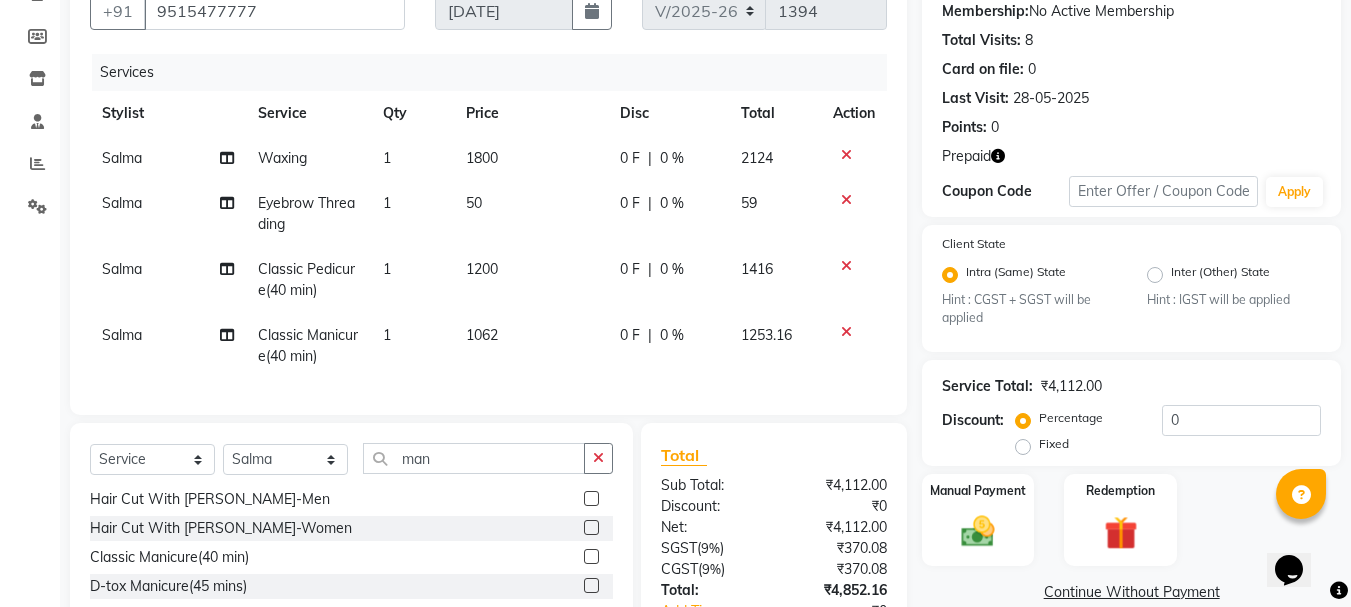 click on "1062" 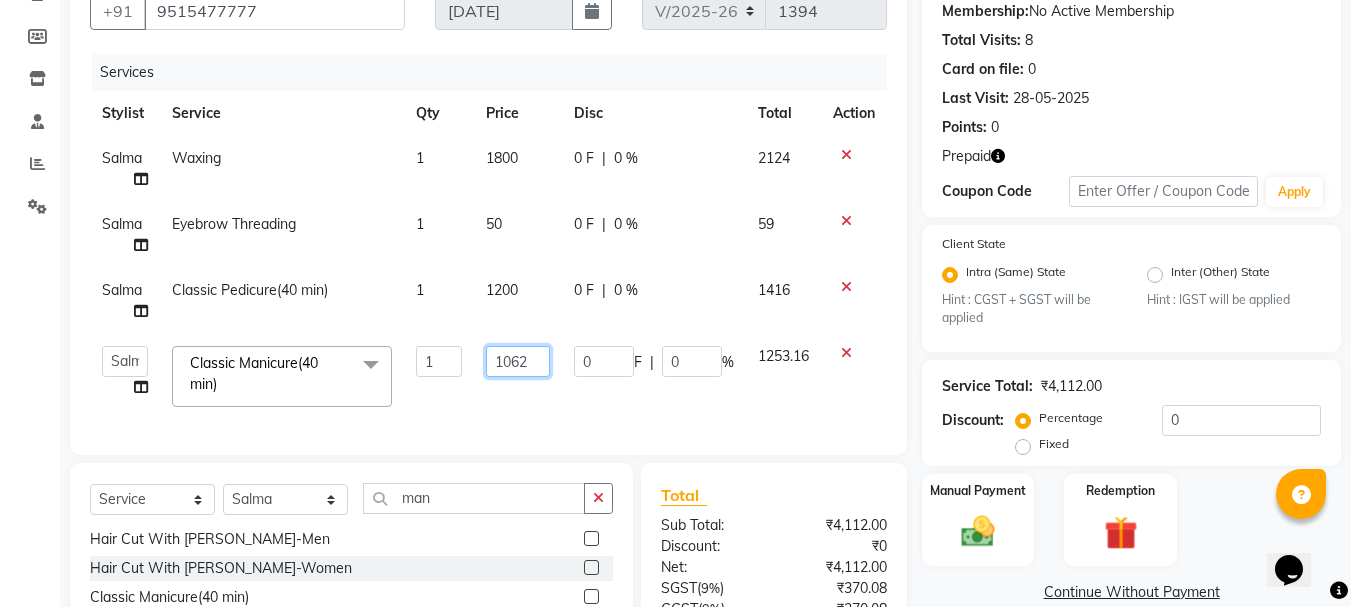 click on "1062" 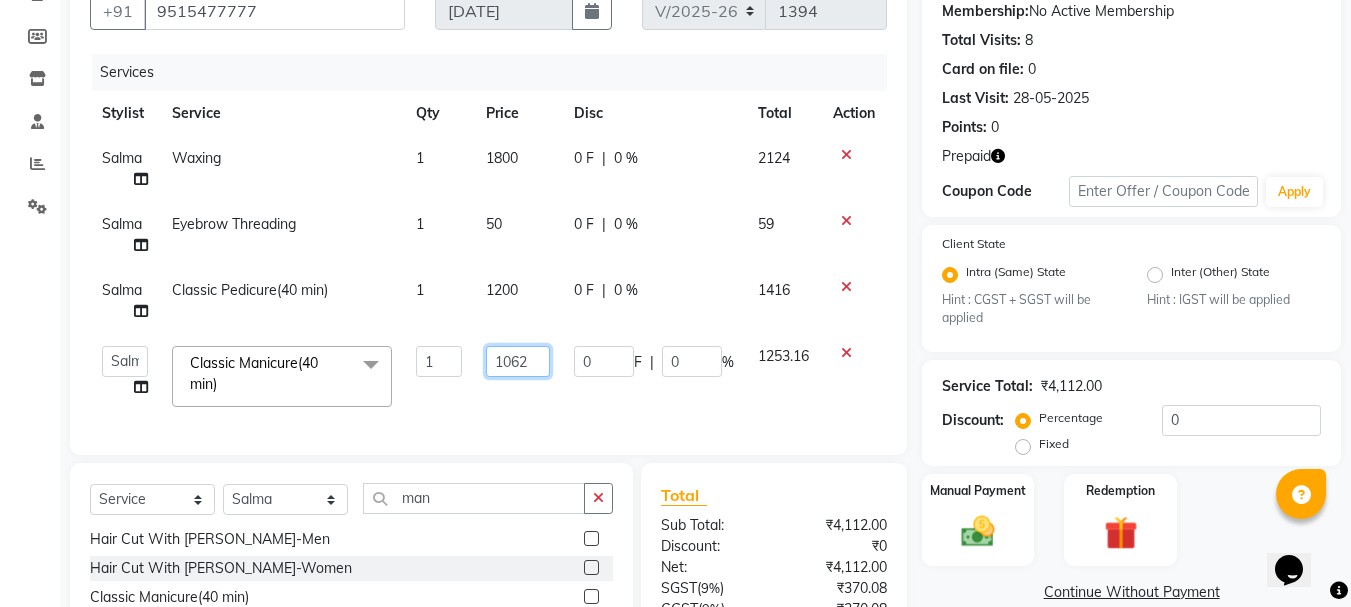 click on "1062" 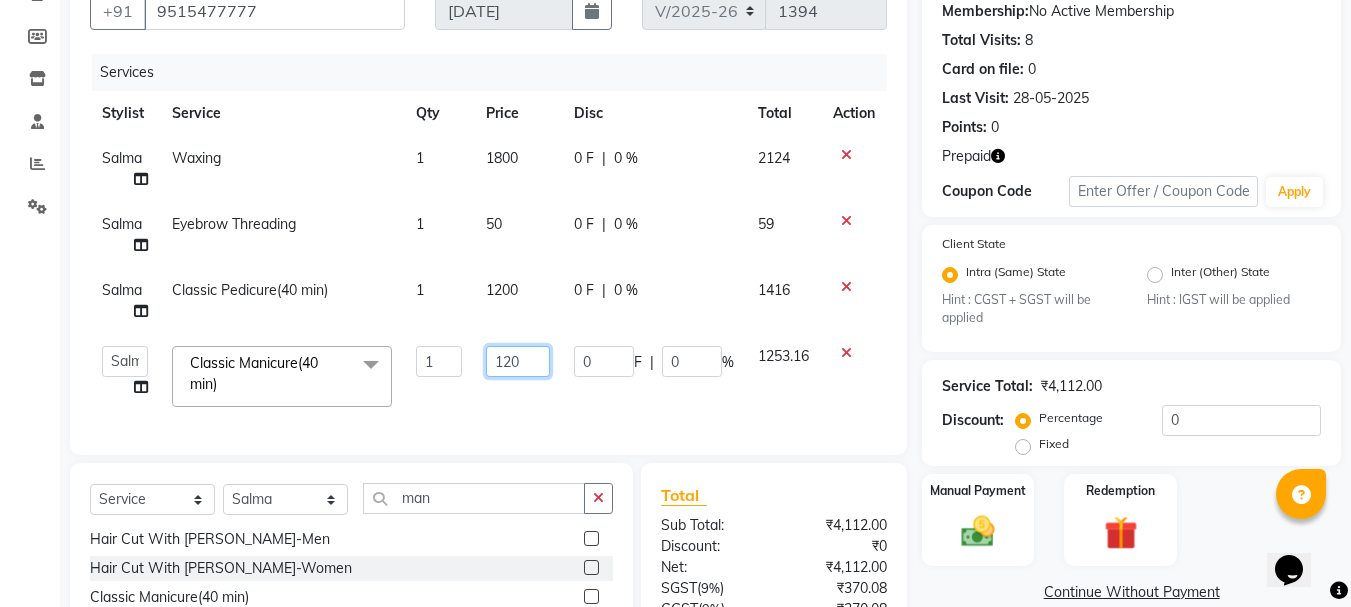 type on "1200" 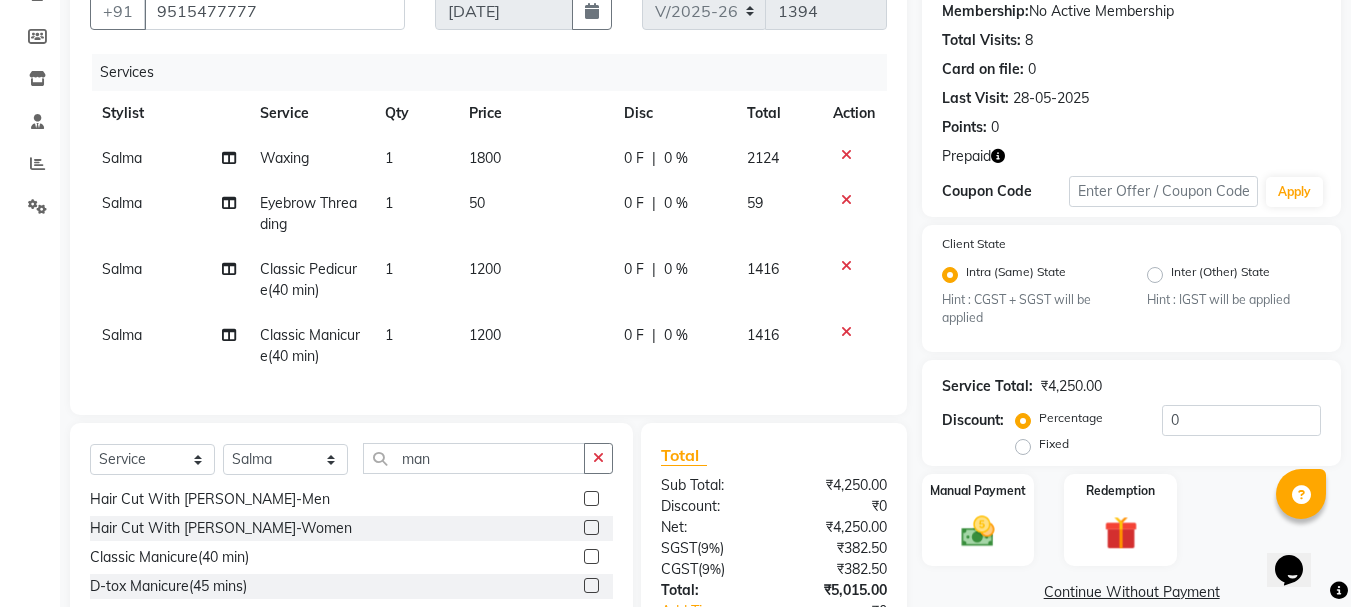 click on "Services Stylist Service Qty Price Disc Total Action Salma Waxing 1 1800 0 F | 0 % 2124 Salma Eyebrow Threading 1 50 0 F | 0 % 59 Salma Classic Pedicure(40 min) 1 1200 0 F | 0 % 1416 Salma Classic Manicure(40 min) 1 1200 0 F | 0 % 1416" 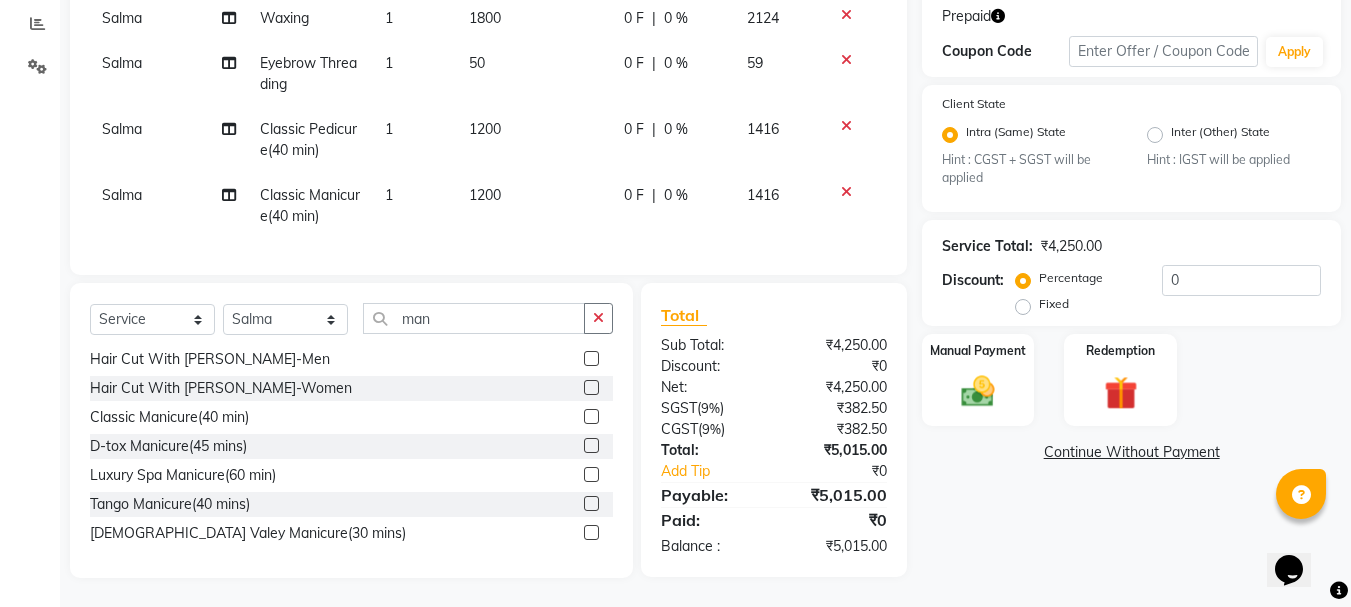 scroll, scrollTop: 350, scrollLeft: 0, axis: vertical 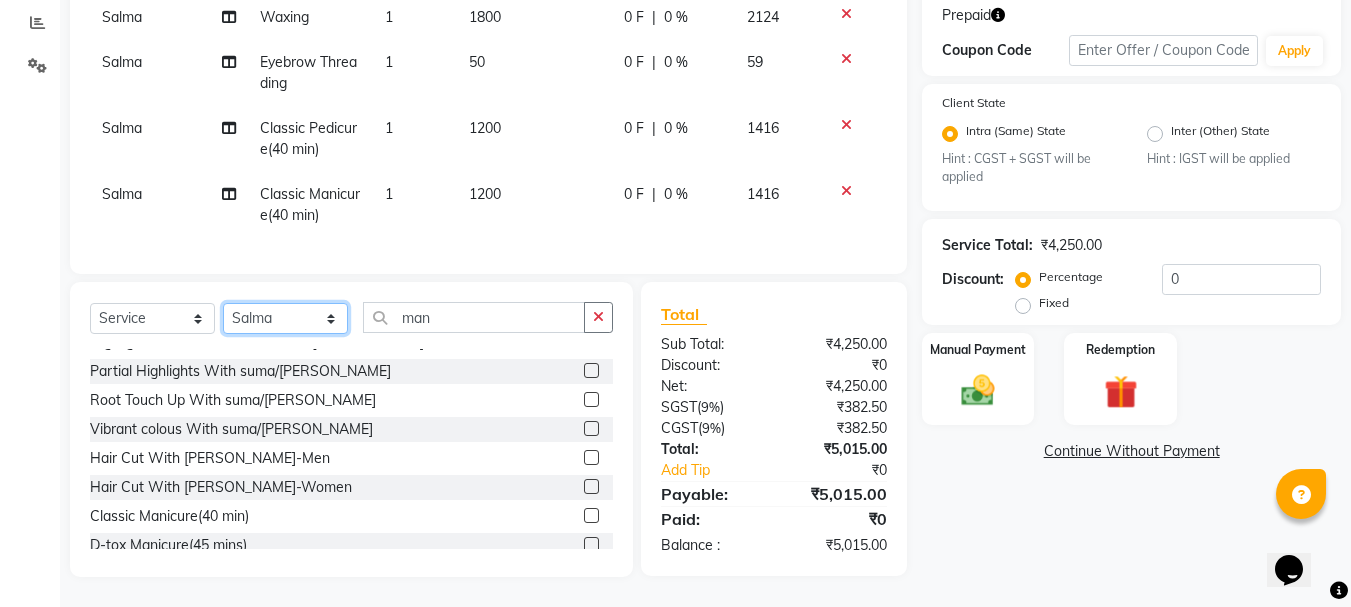 click on "Select Stylist [PERSON_NAME] [PERSON_NAME] Manager [PERSON_NAME] Md mukim [PERSON_NAME] Salma [PERSON_NAME] Suraj [PERSON_NAME]" 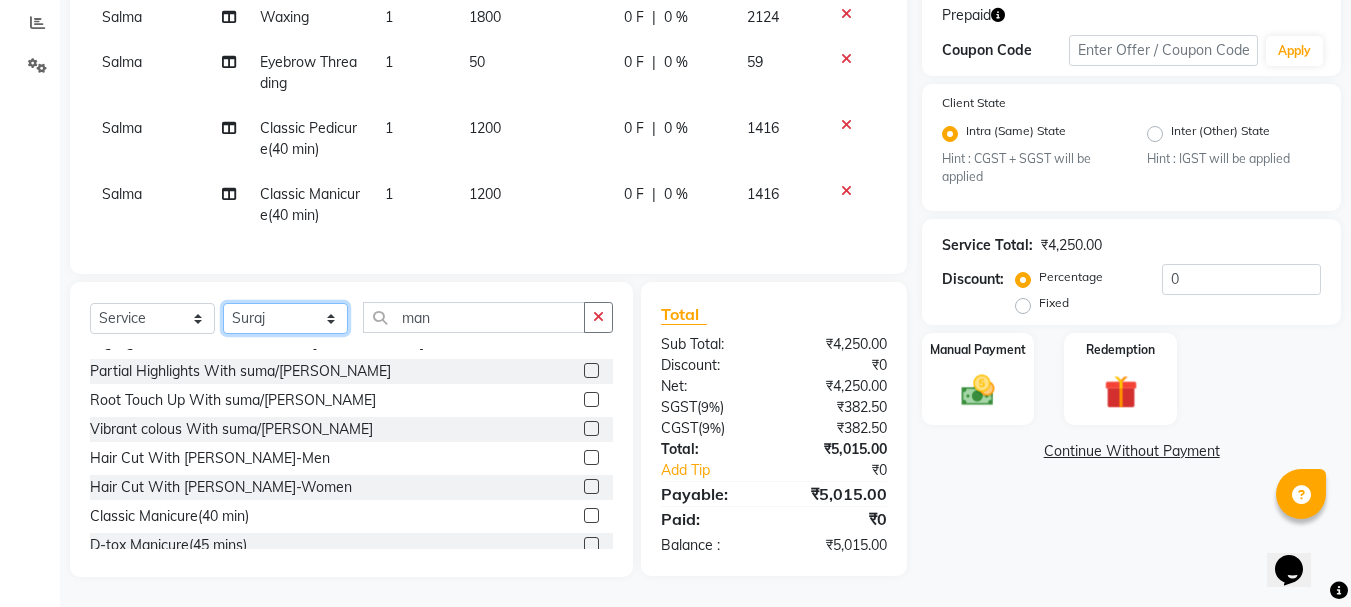 click on "Select Stylist [PERSON_NAME] [PERSON_NAME] Manager [PERSON_NAME] Md mukim [PERSON_NAME] Salma [PERSON_NAME] Suraj [PERSON_NAME]" 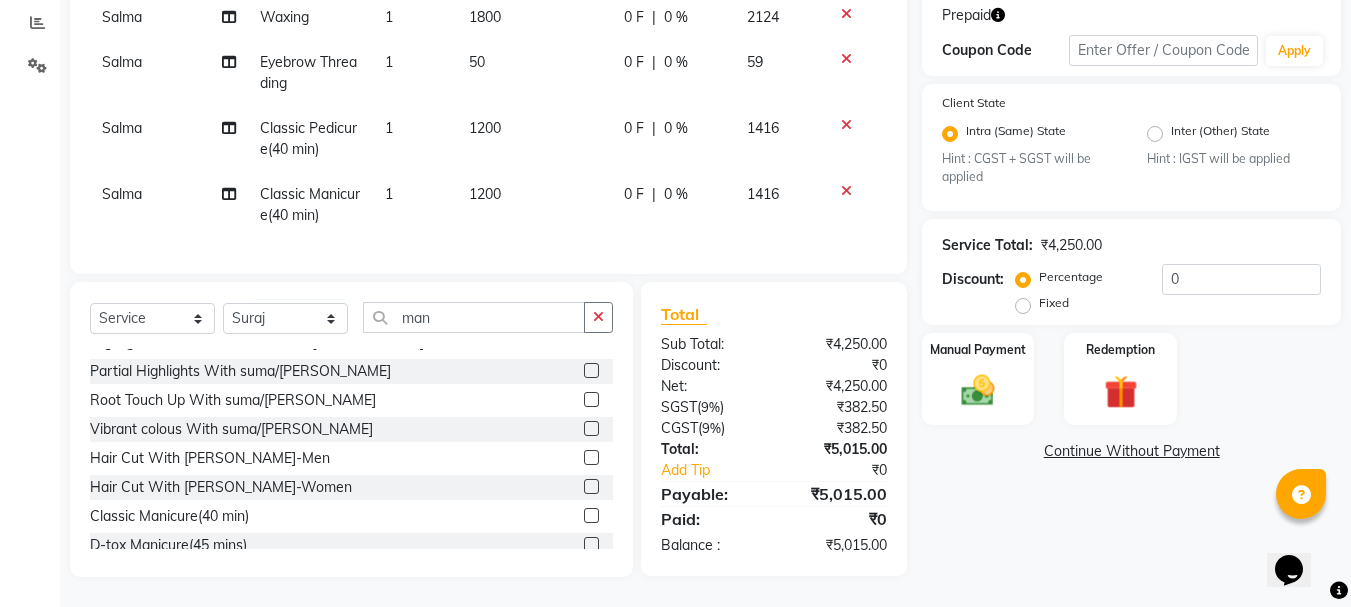 click on "Client [PHONE_NUMBER] Date [DATE] Invoice Number V/2025 V/[PHONE_NUMBER] Services Stylist Service Qty Price Disc Total Action Salma Waxing 1 1800 0 F | 0 % 2124 Salma Eyebrow Threading 1 50 0 F | 0 % 59 Salma Classic Pedicure(40 min) 1 1200 0 F | 0 % 1416 Salma Classic Manicure(40 min) 1 1200 0 F | 0 % 1416" 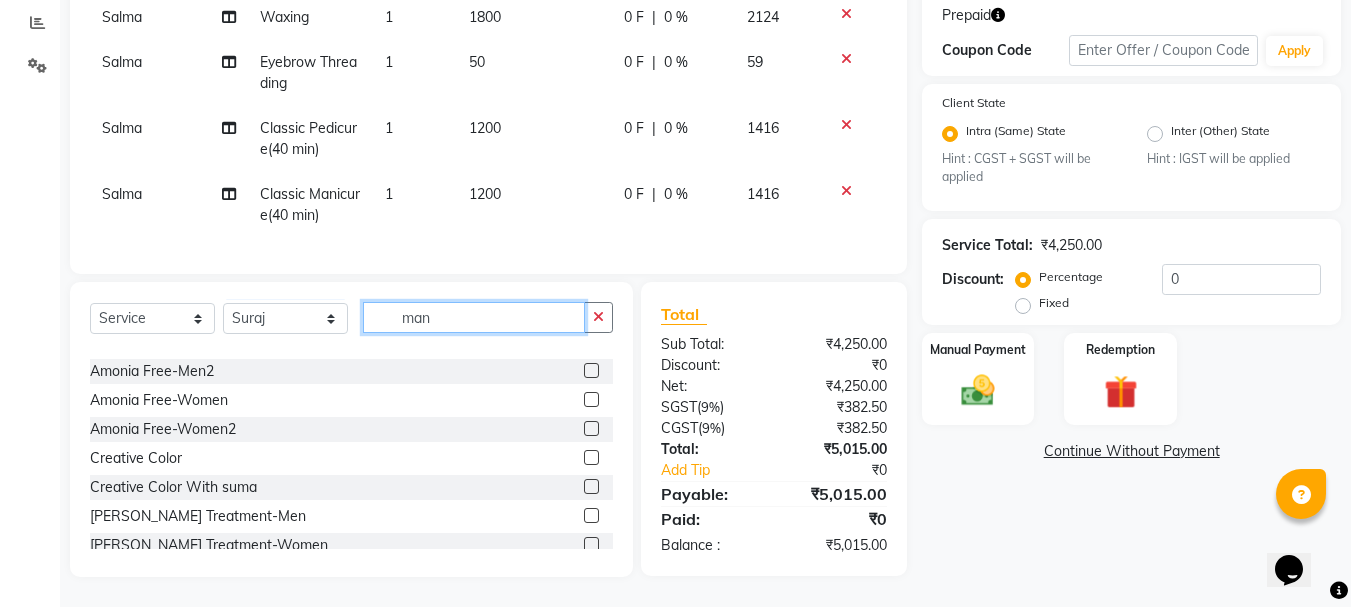 click on "man" 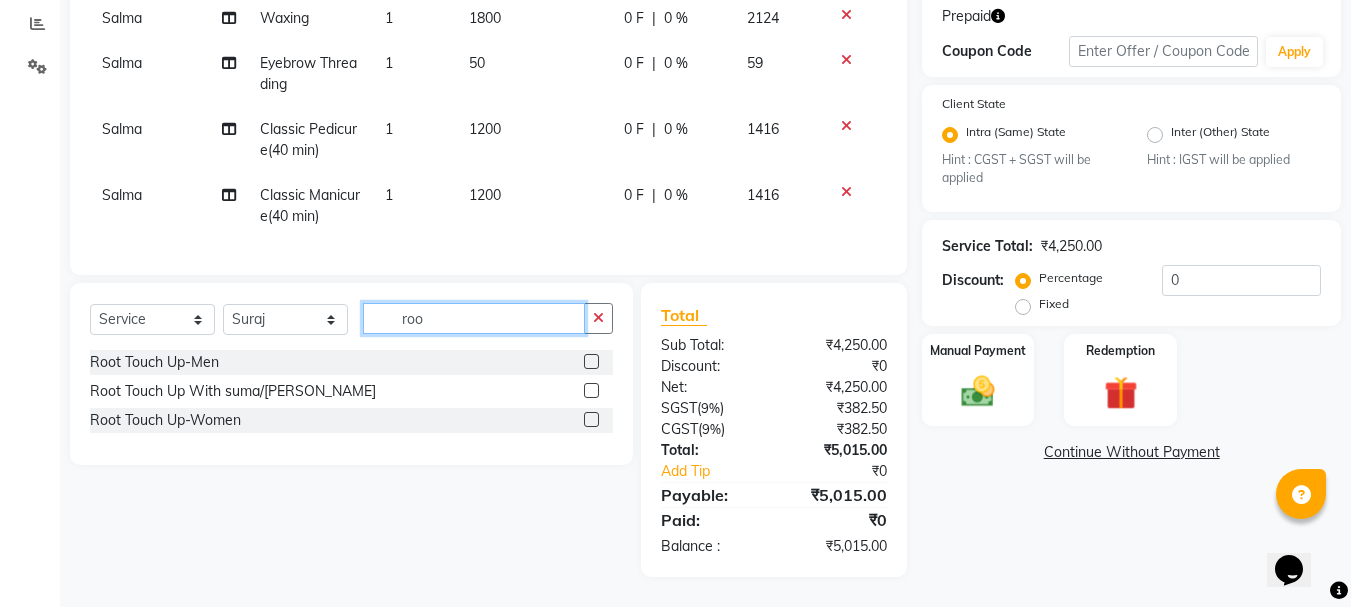 scroll, scrollTop: 349, scrollLeft: 0, axis: vertical 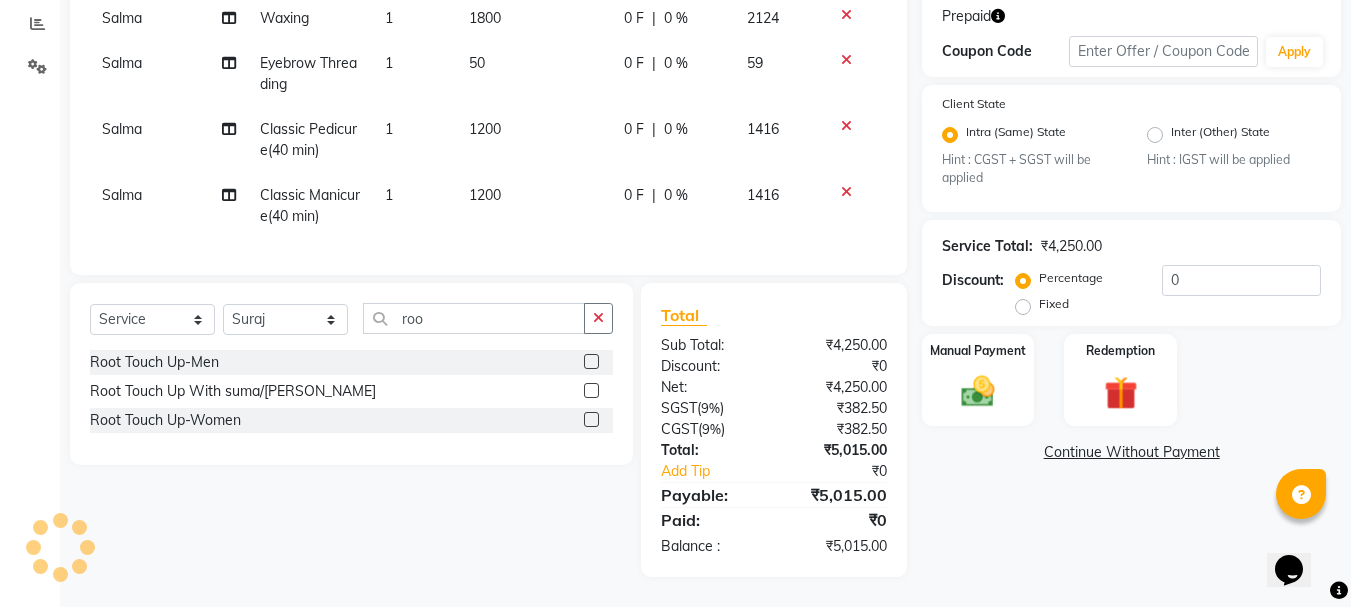 click 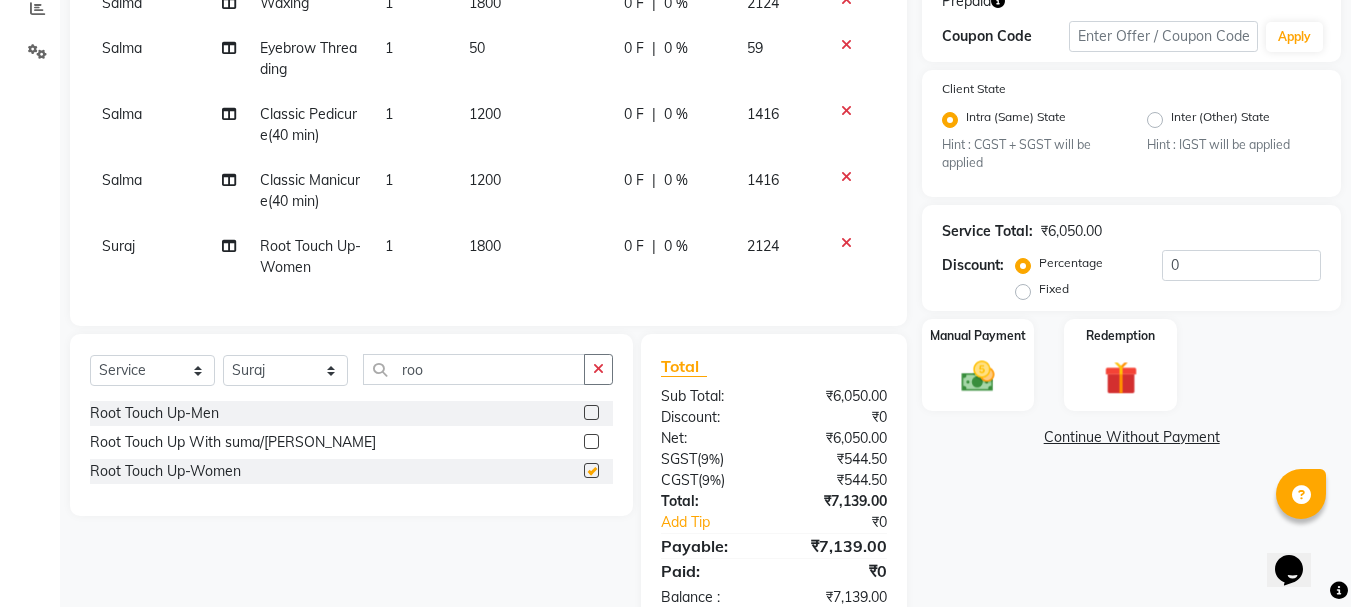 checkbox on "false" 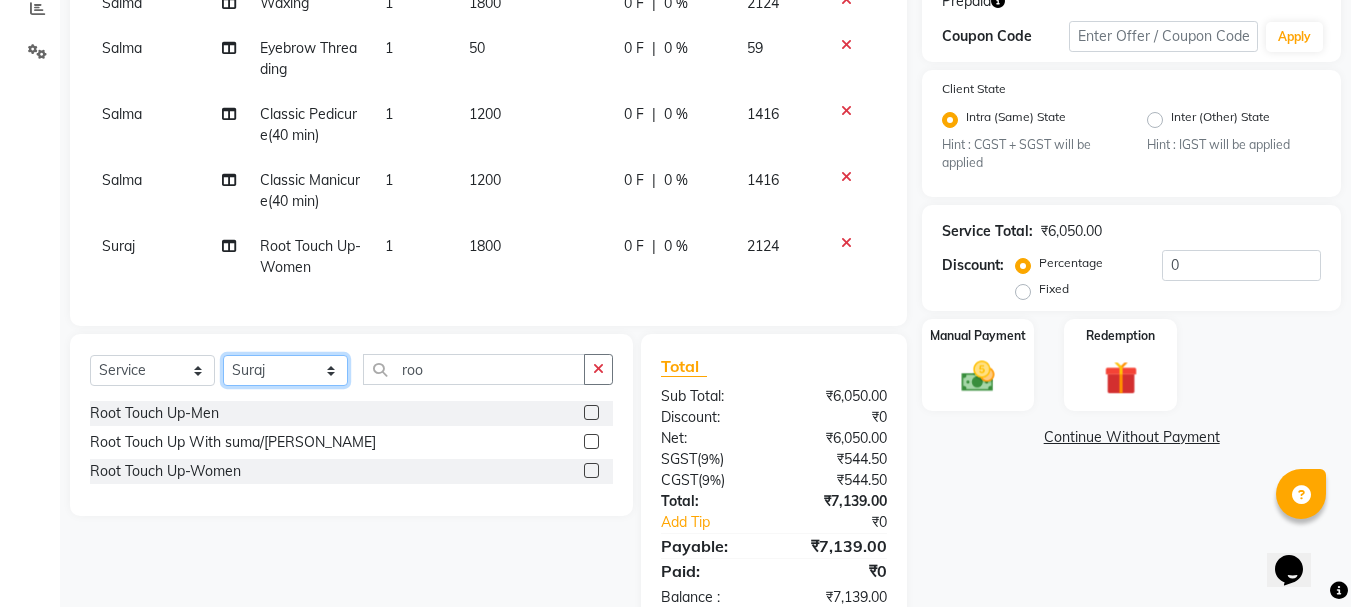 click on "Select Stylist [PERSON_NAME] [PERSON_NAME] Manager [PERSON_NAME] Md mukim [PERSON_NAME] Salma [PERSON_NAME] Suraj [PERSON_NAME]" 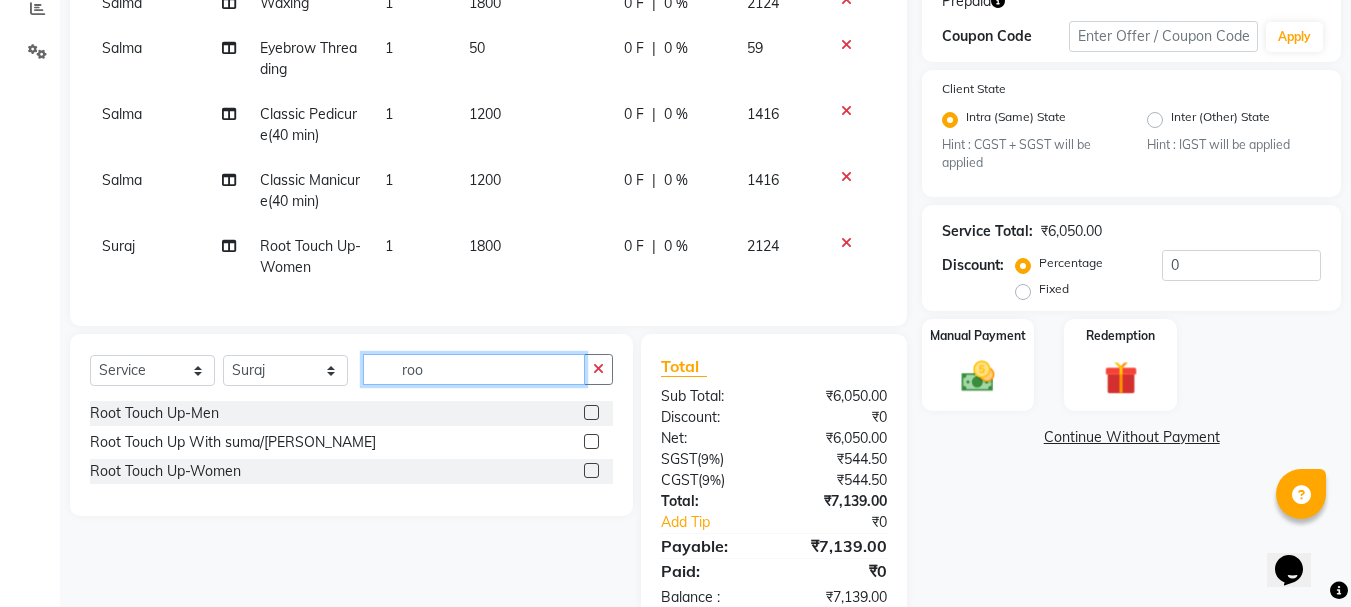 click on "roo" 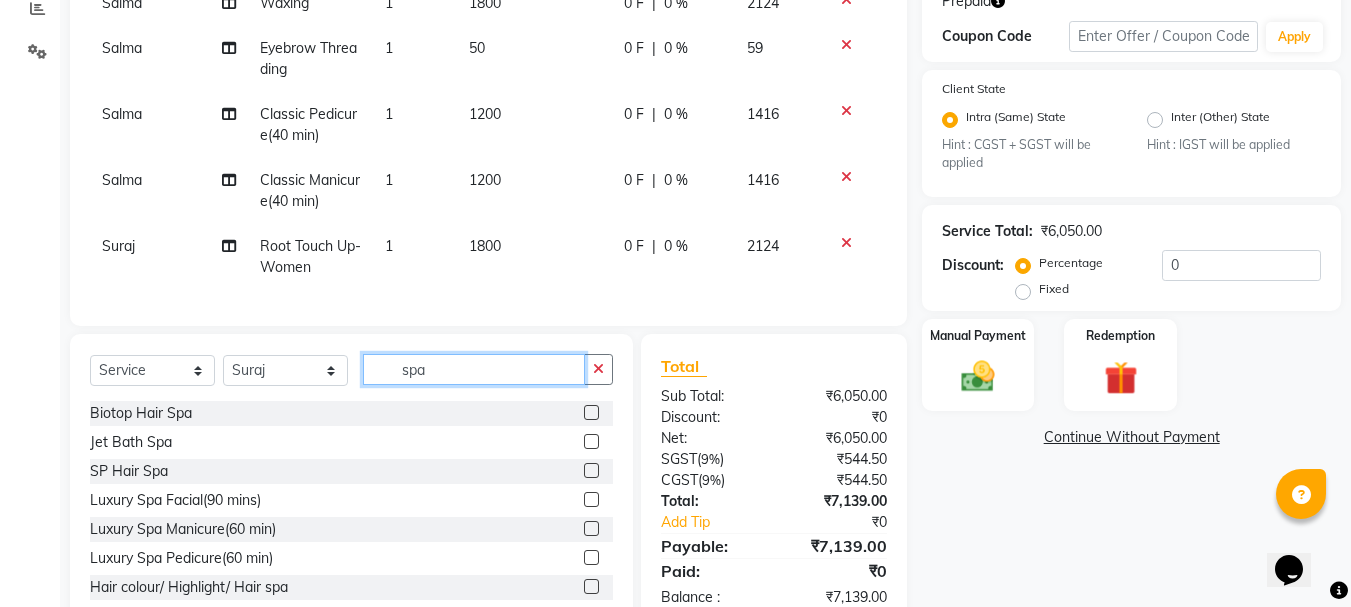 type on "spa" 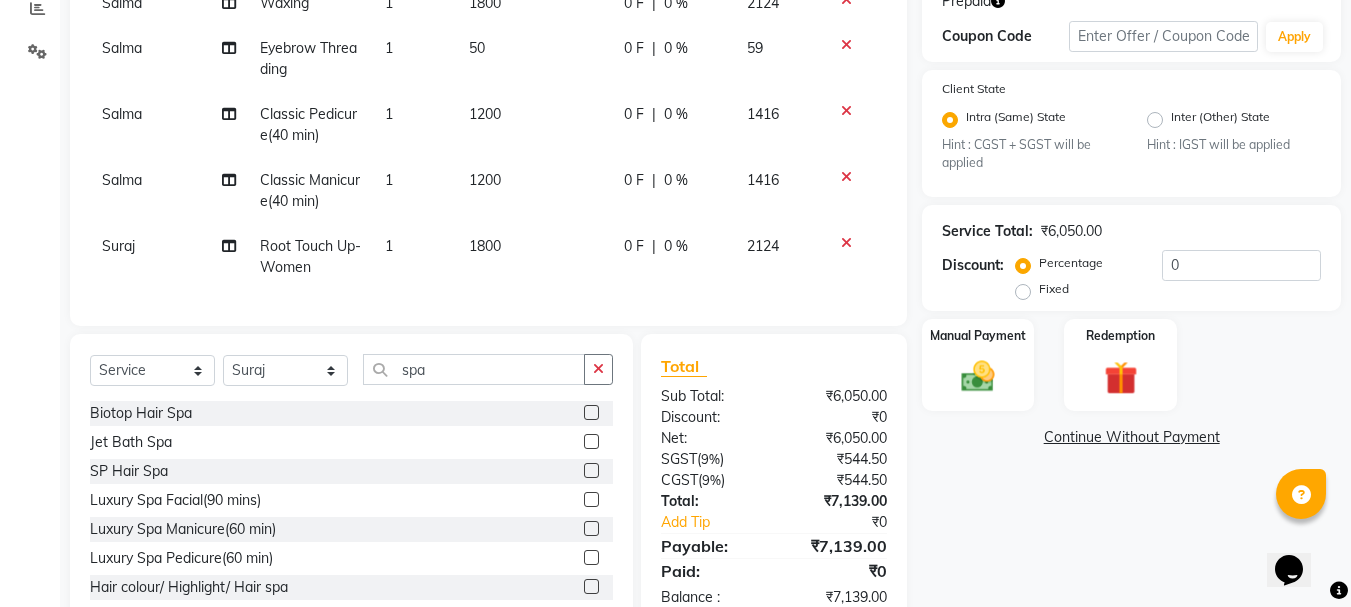 click 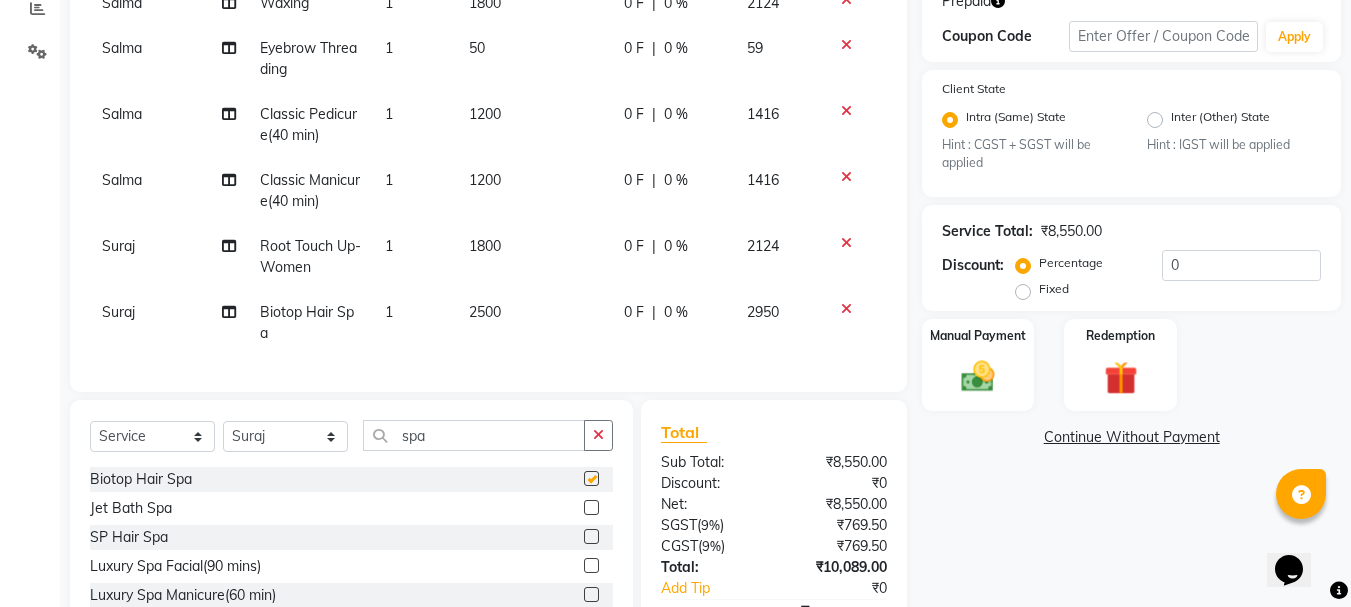 checkbox on "false" 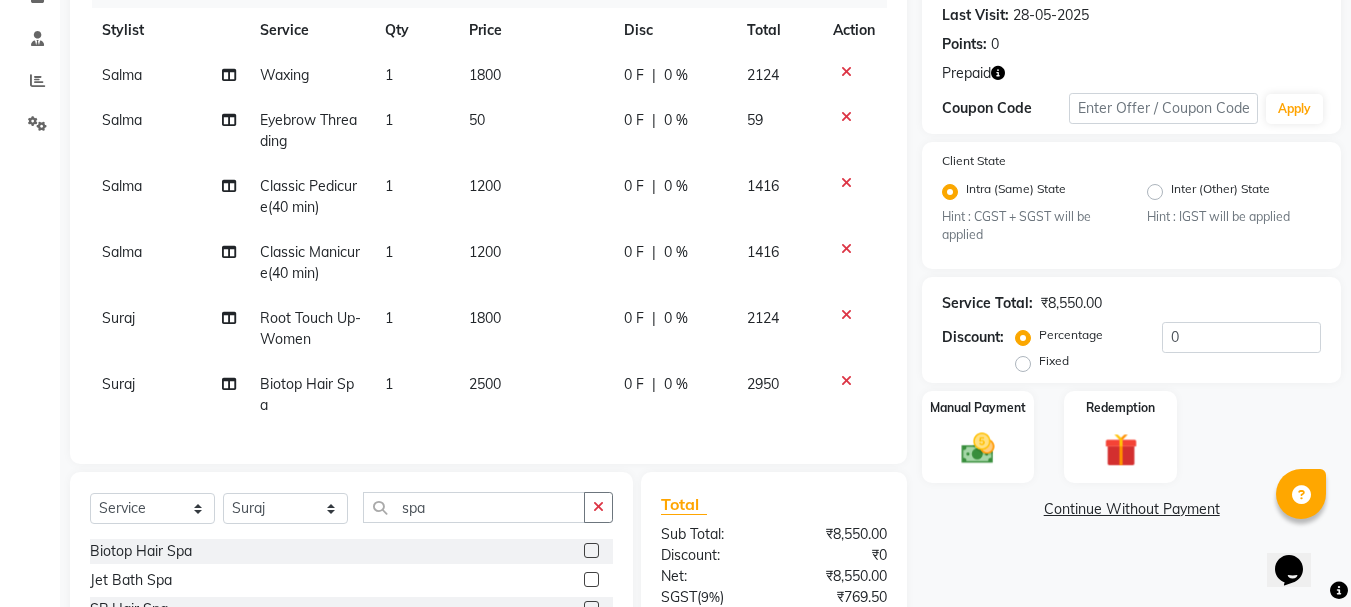 scroll, scrollTop: 249, scrollLeft: 0, axis: vertical 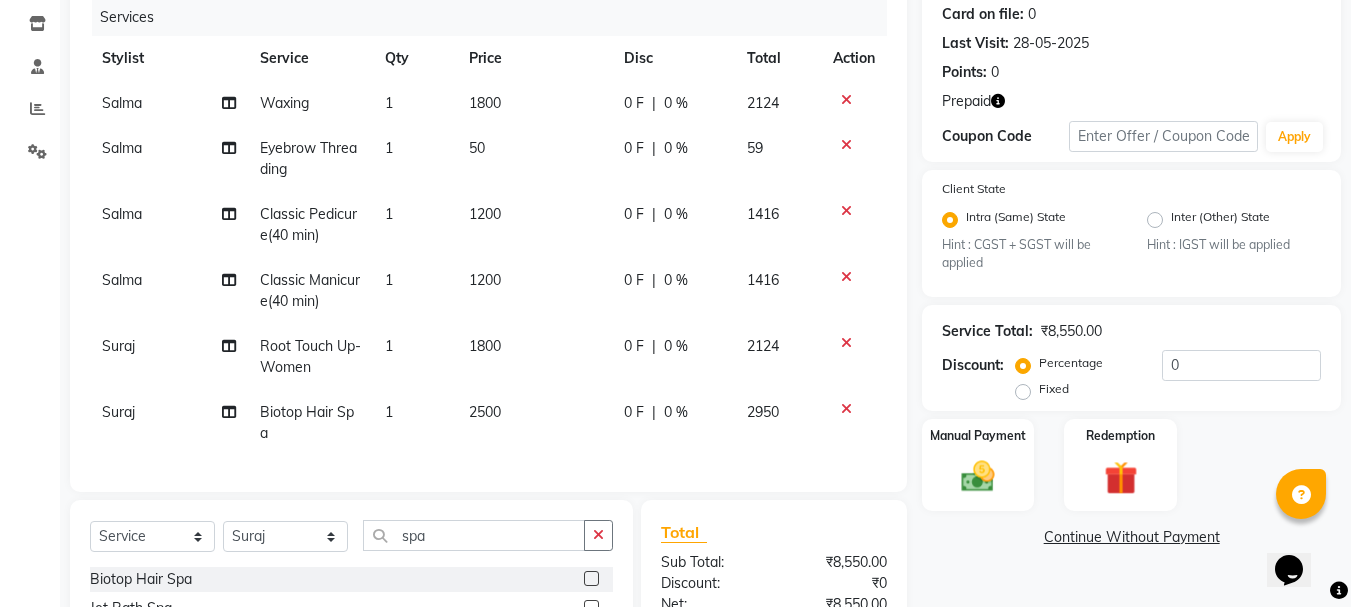 click 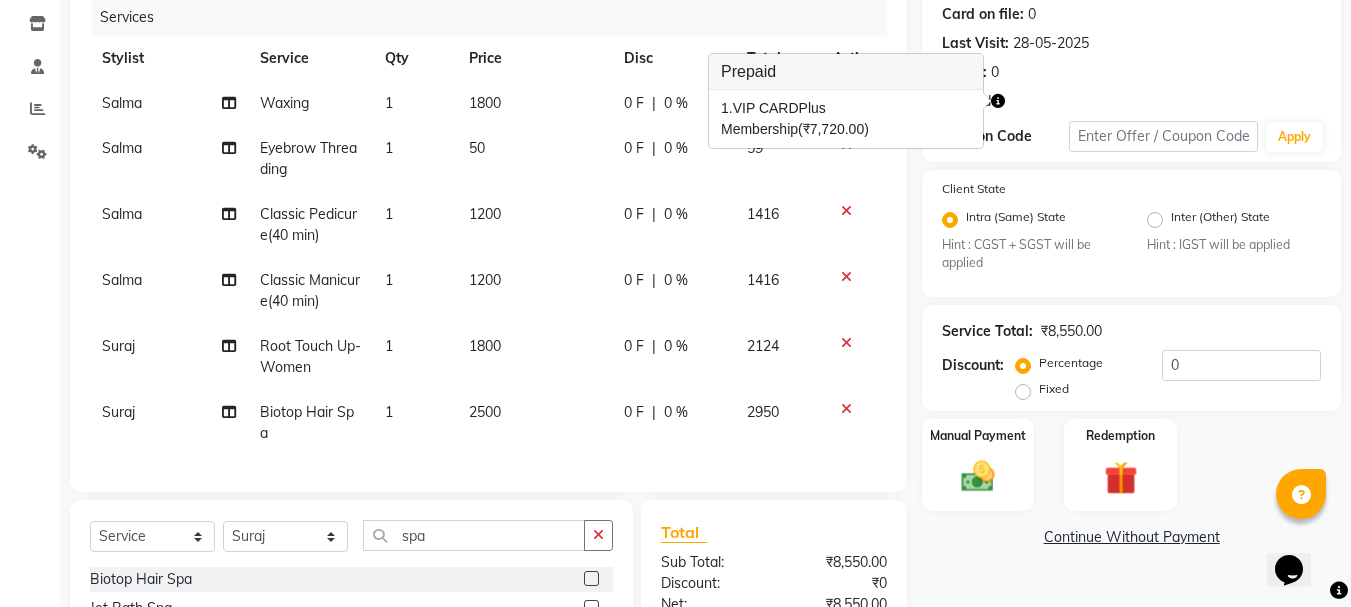 click 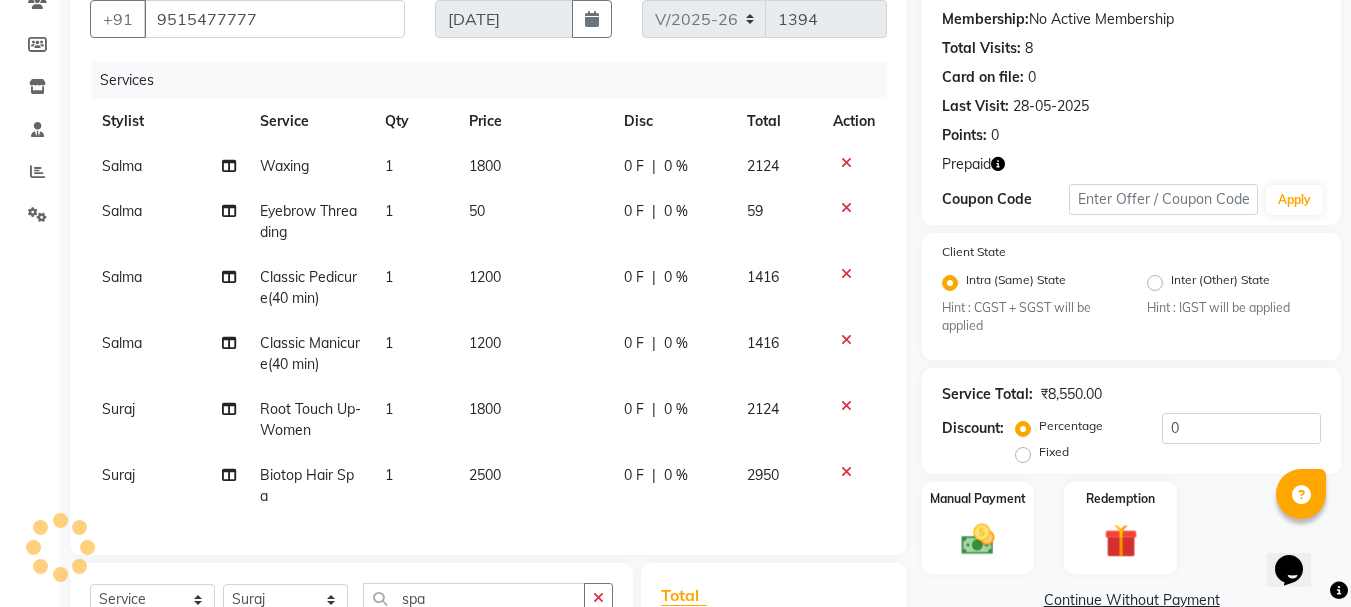 scroll, scrollTop: 200, scrollLeft: 0, axis: vertical 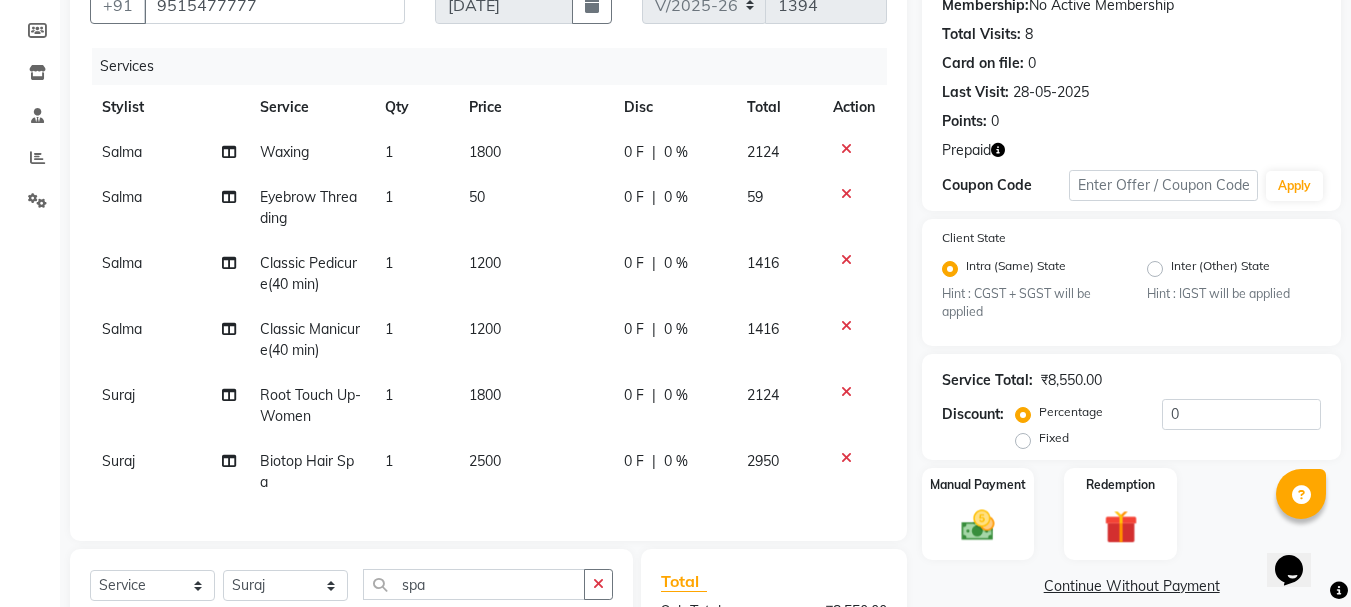 click on "Action" 